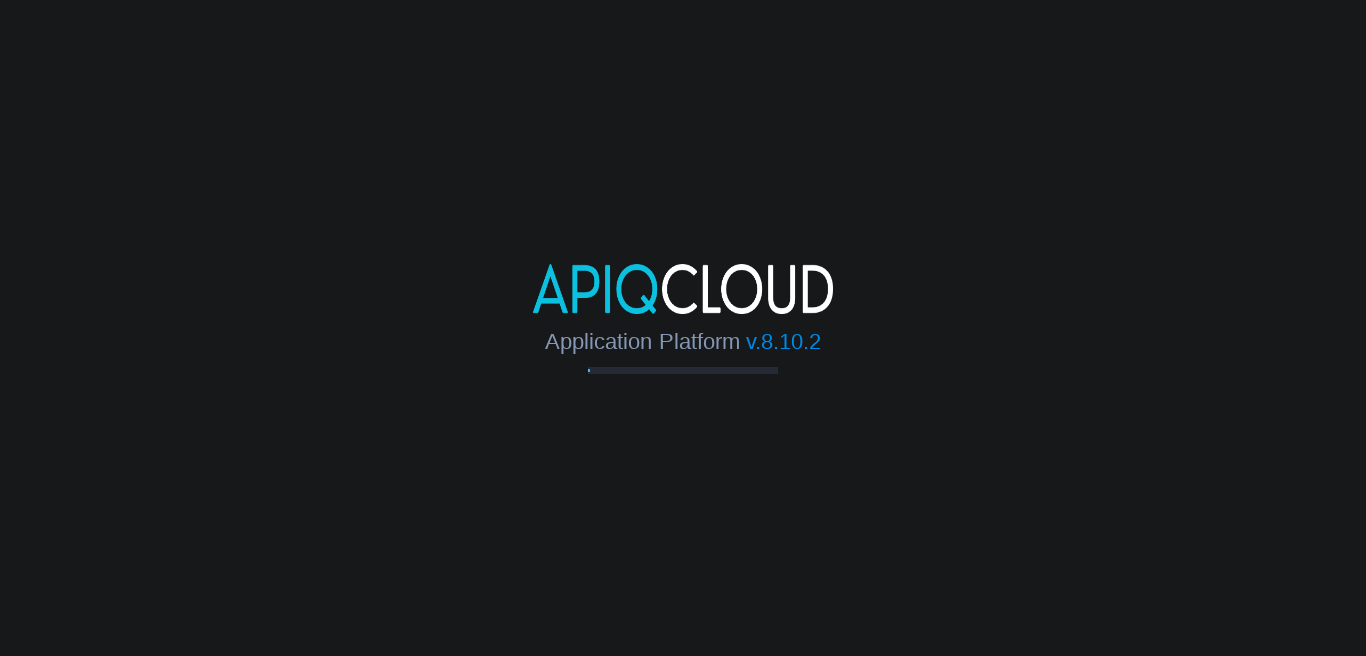 scroll, scrollTop: 0, scrollLeft: 0, axis: both 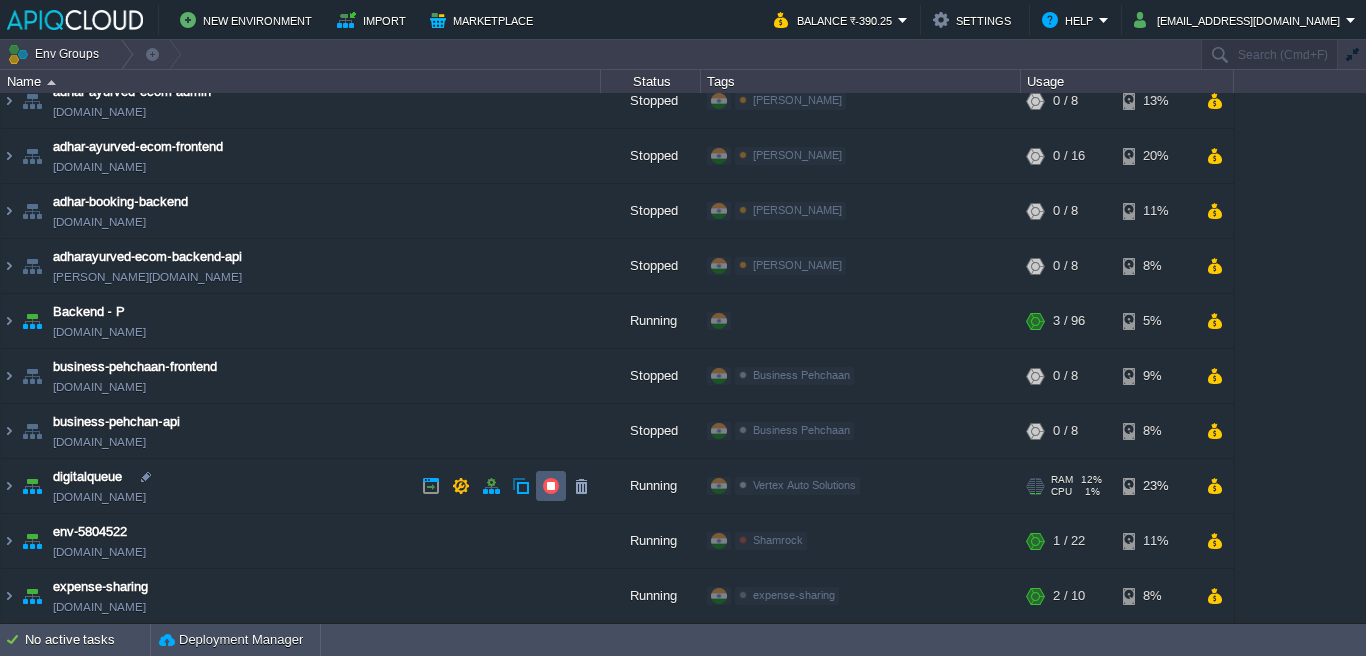 click at bounding box center (551, 486) 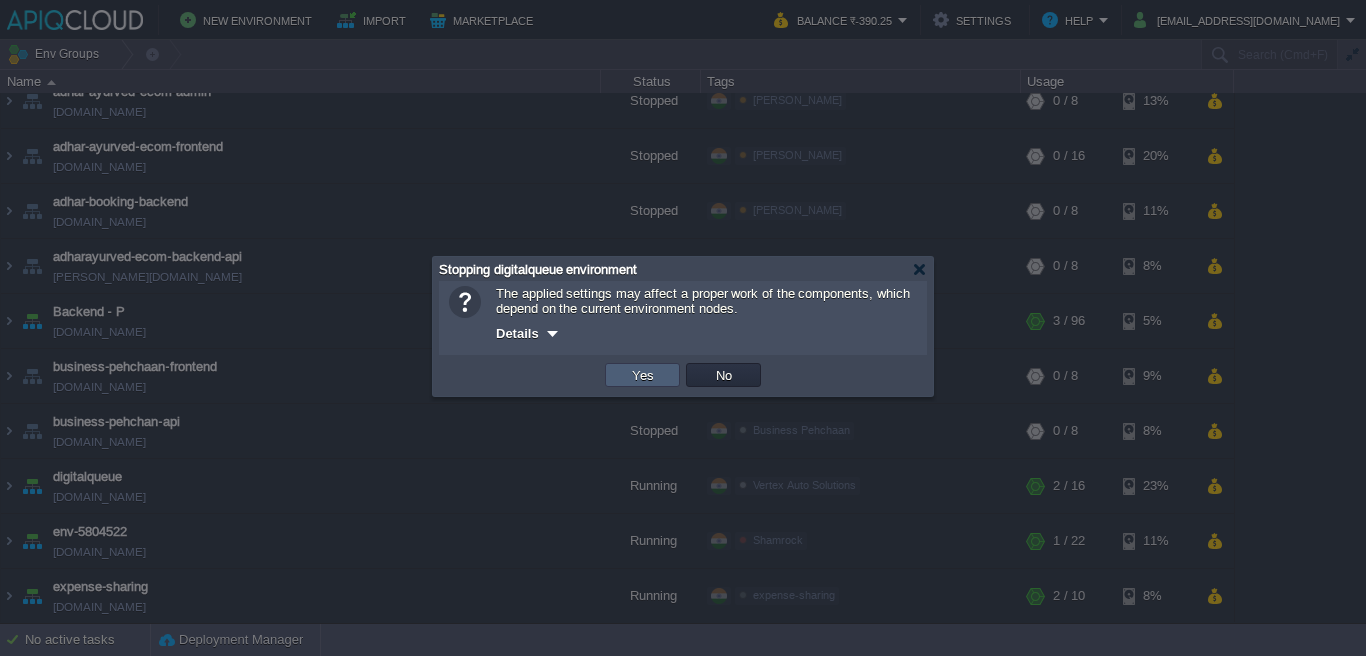 click on "Yes" at bounding box center (643, 375) 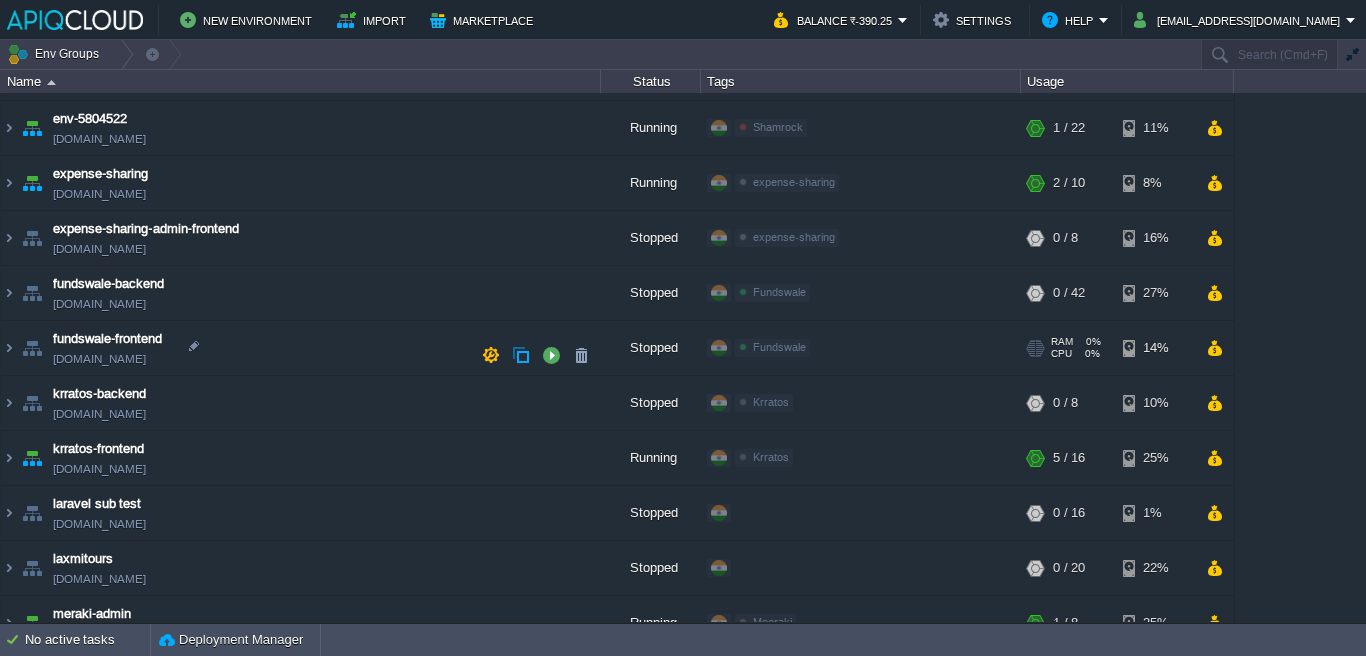 scroll, scrollTop: 0, scrollLeft: 0, axis: both 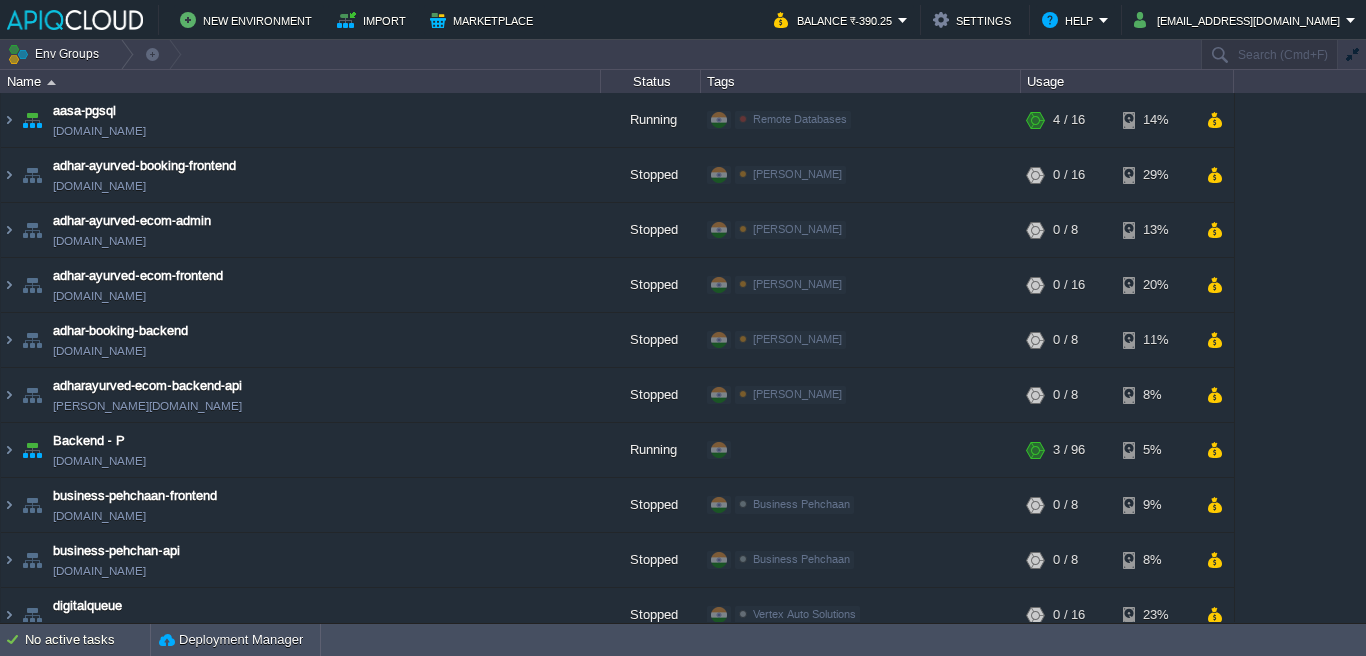 click on "Balance ₹-390.25" at bounding box center (836, 20) 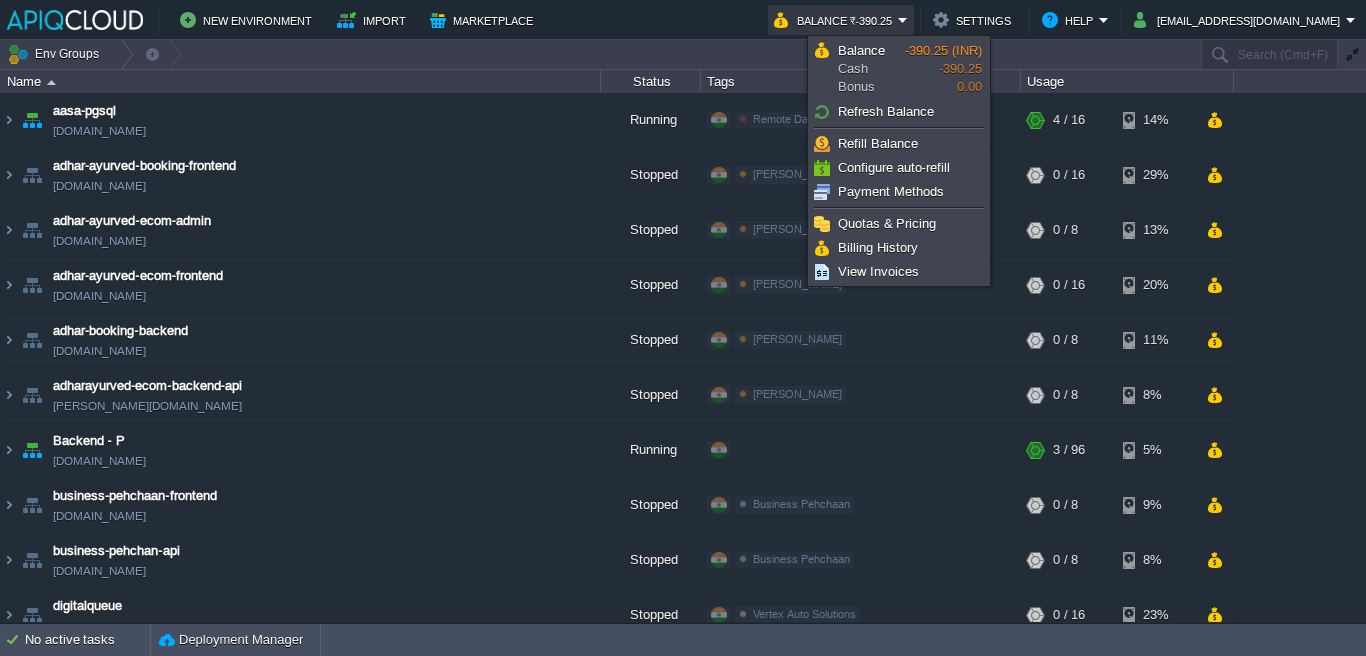 click on "Balance ₹-390.25" at bounding box center (836, 20) 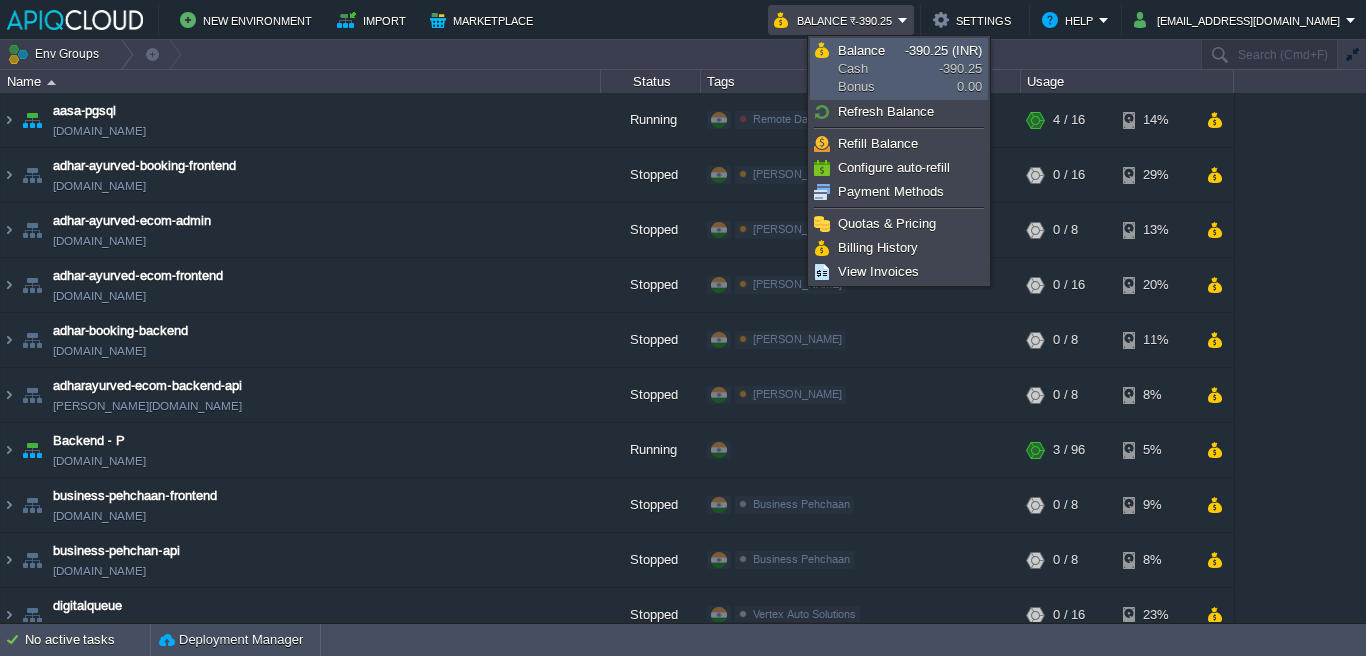 click on "Balance Cash Bonus" at bounding box center [871, 69] 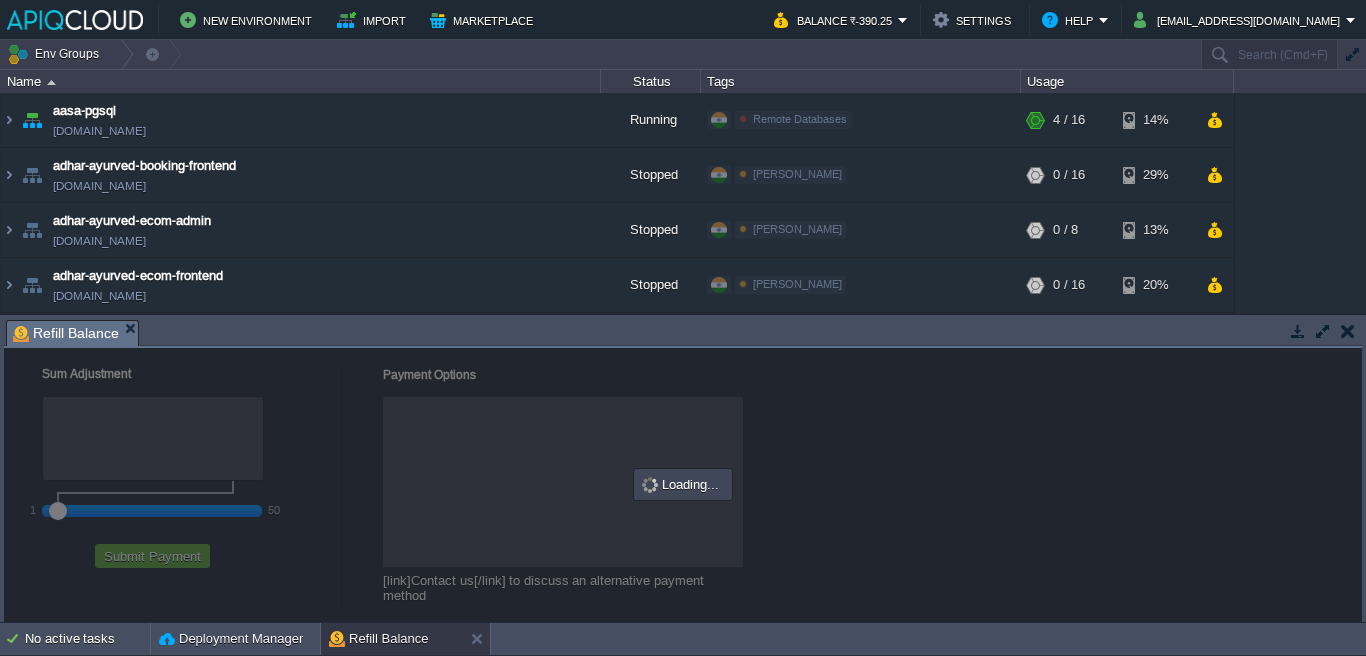 checkbox on "true" 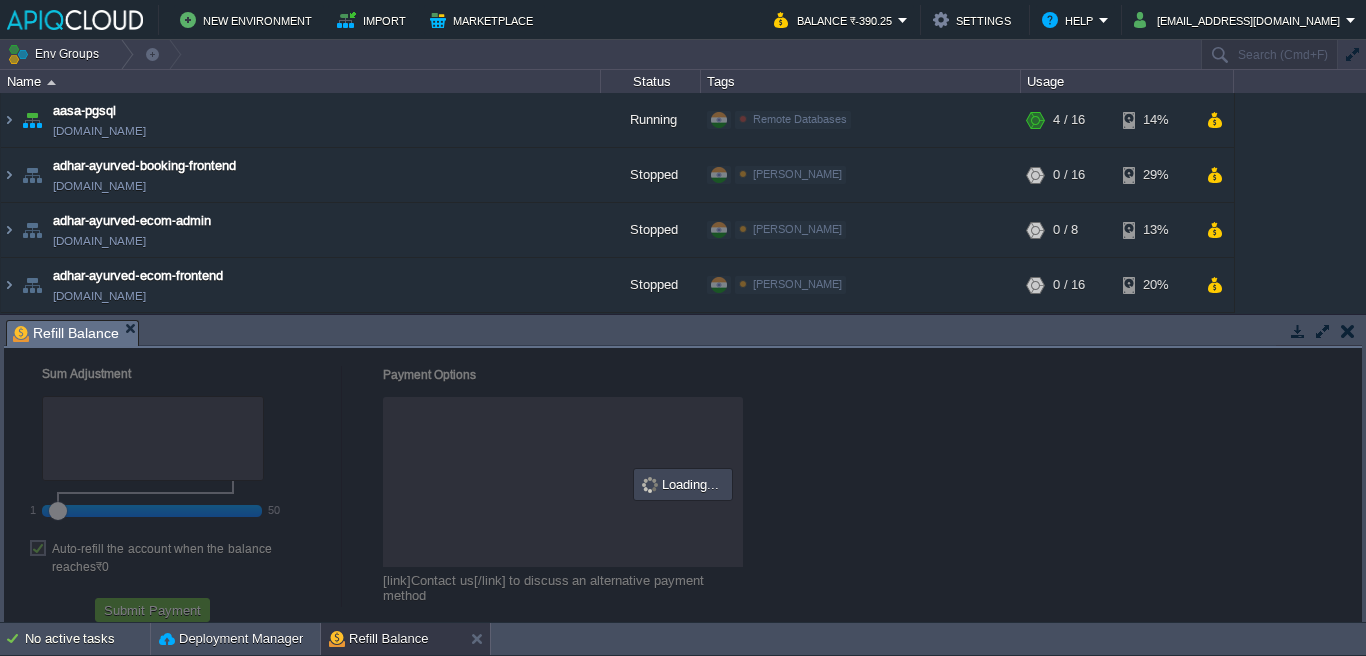 click at bounding box center [1348, 331] 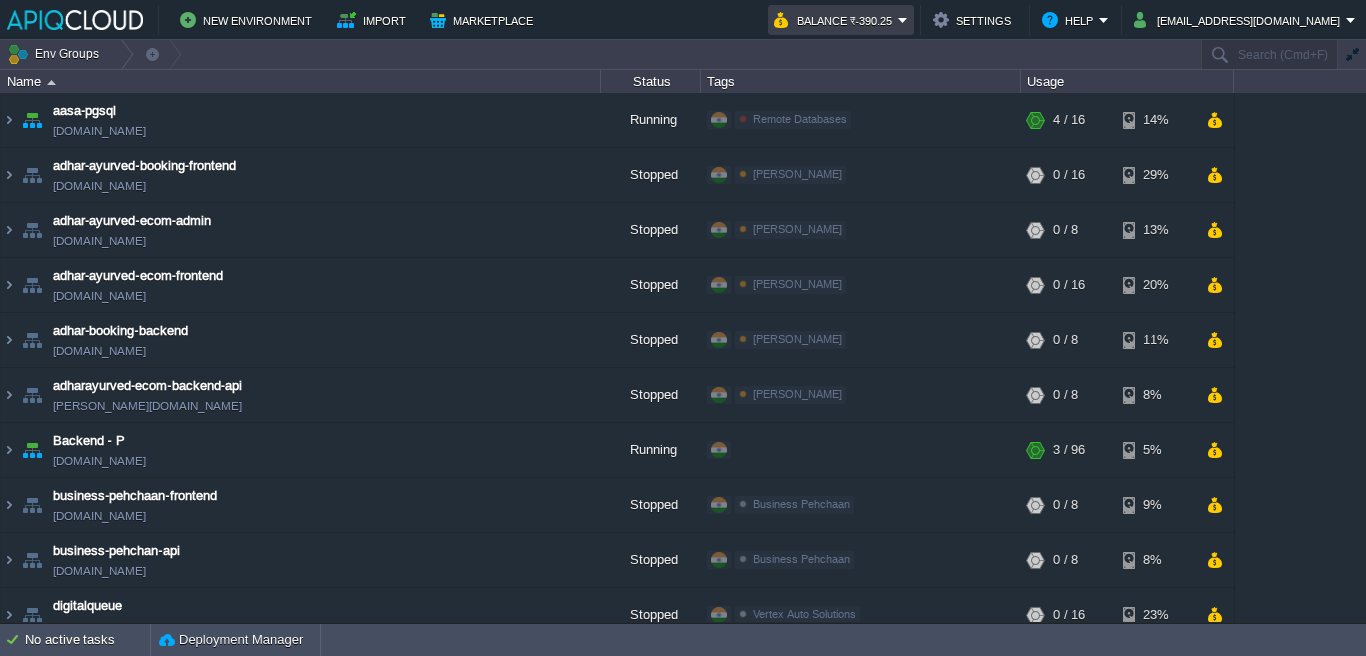 click on "Balance ₹-390.25" at bounding box center [836, 20] 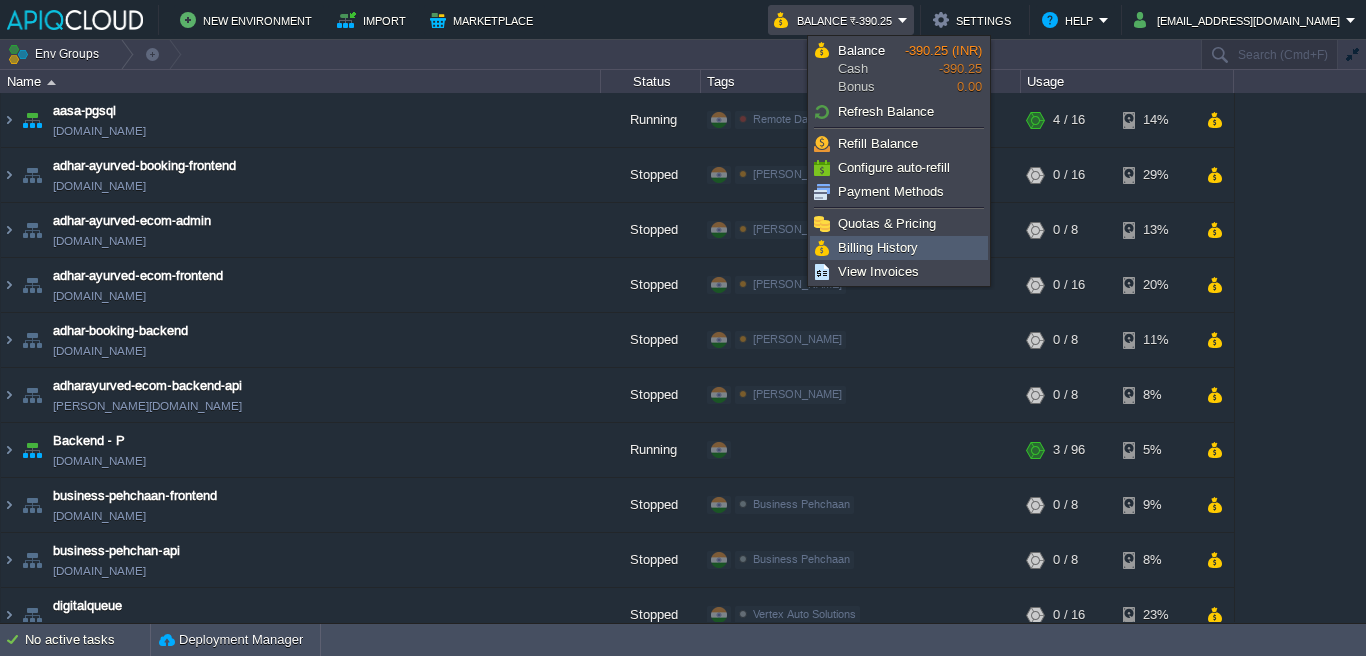 click on "Billing History" at bounding box center (878, 247) 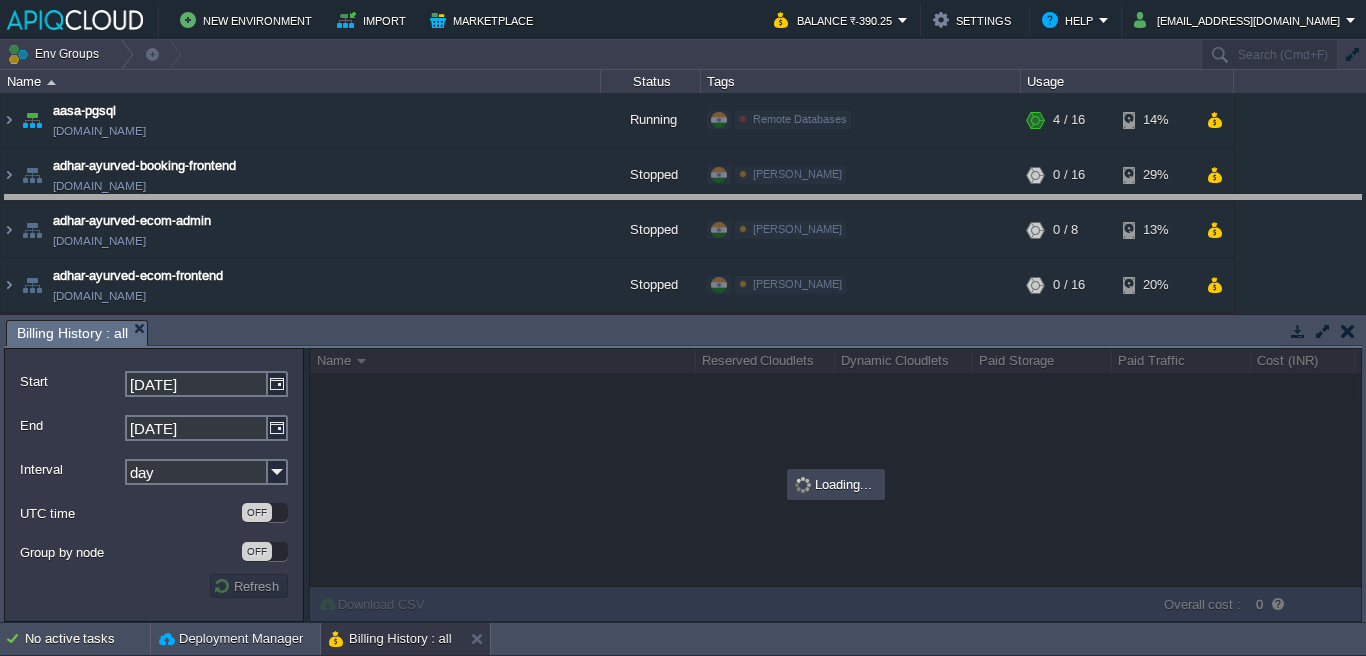 drag, startPoint x: 607, startPoint y: 334, endPoint x: 621, endPoint y: 209, distance: 125.781555 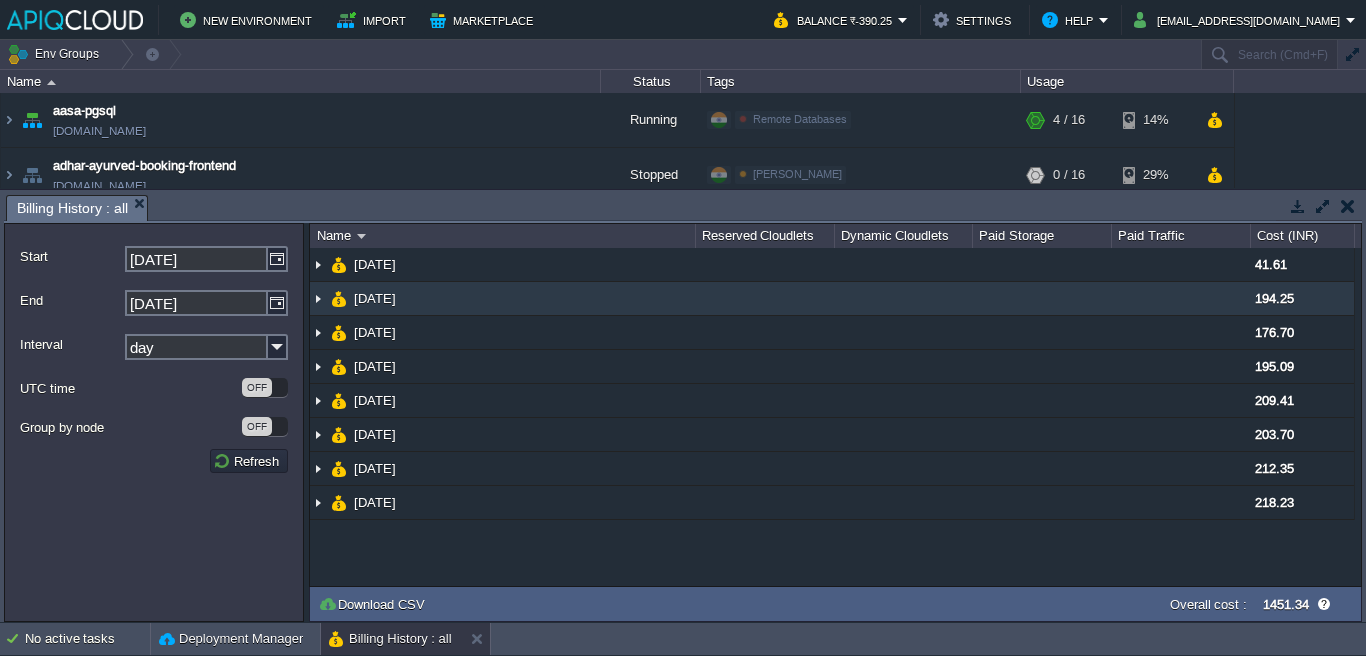 click at bounding box center (318, 298) 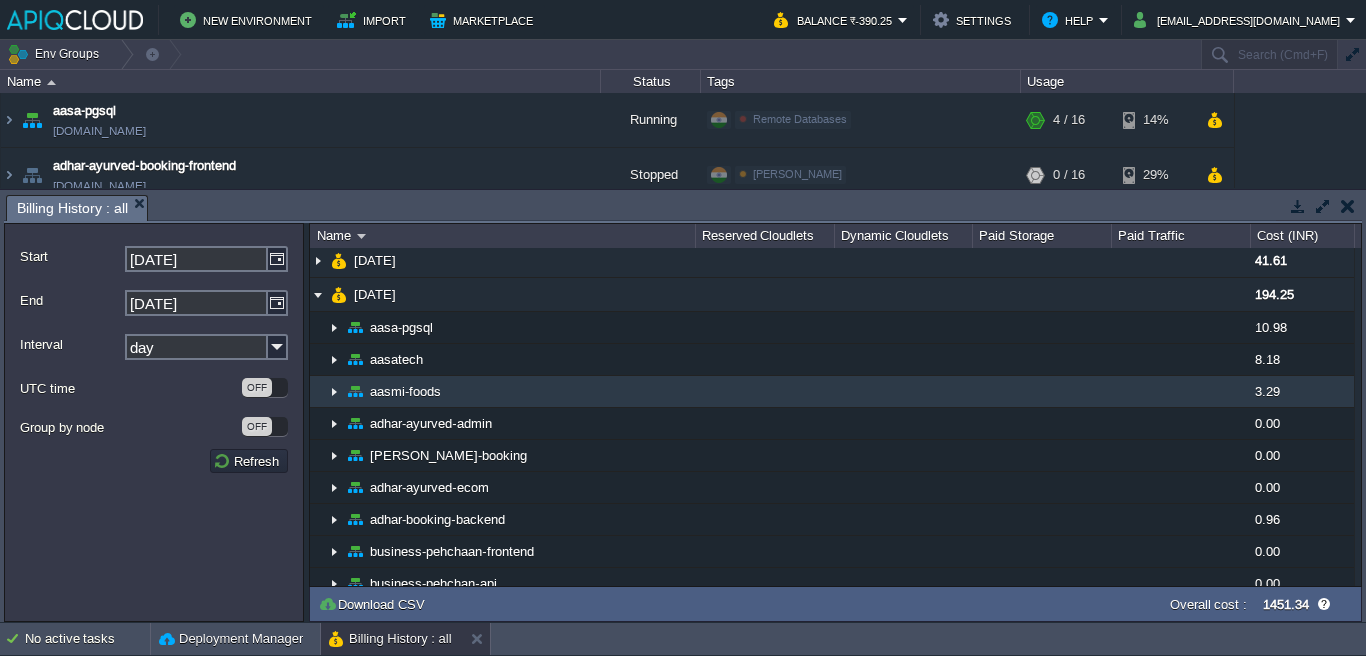 scroll, scrollTop: 8, scrollLeft: 0, axis: vertical 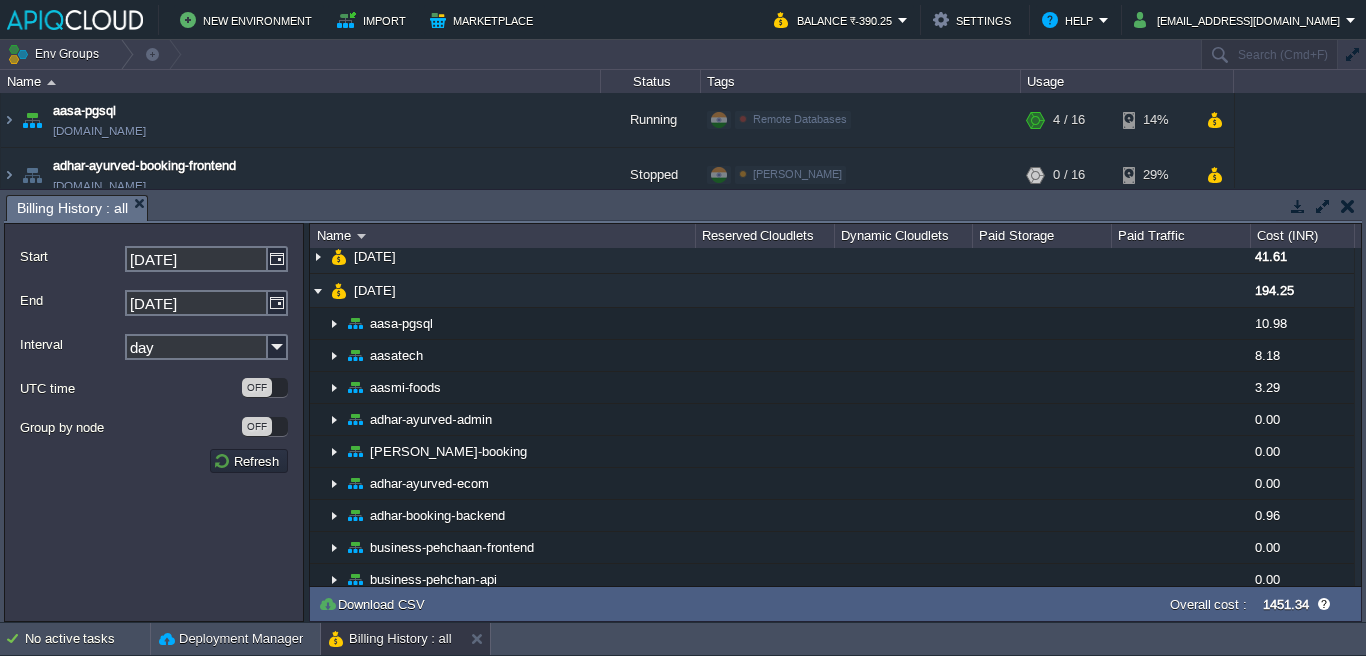 click at bounding box center (1348, 206) 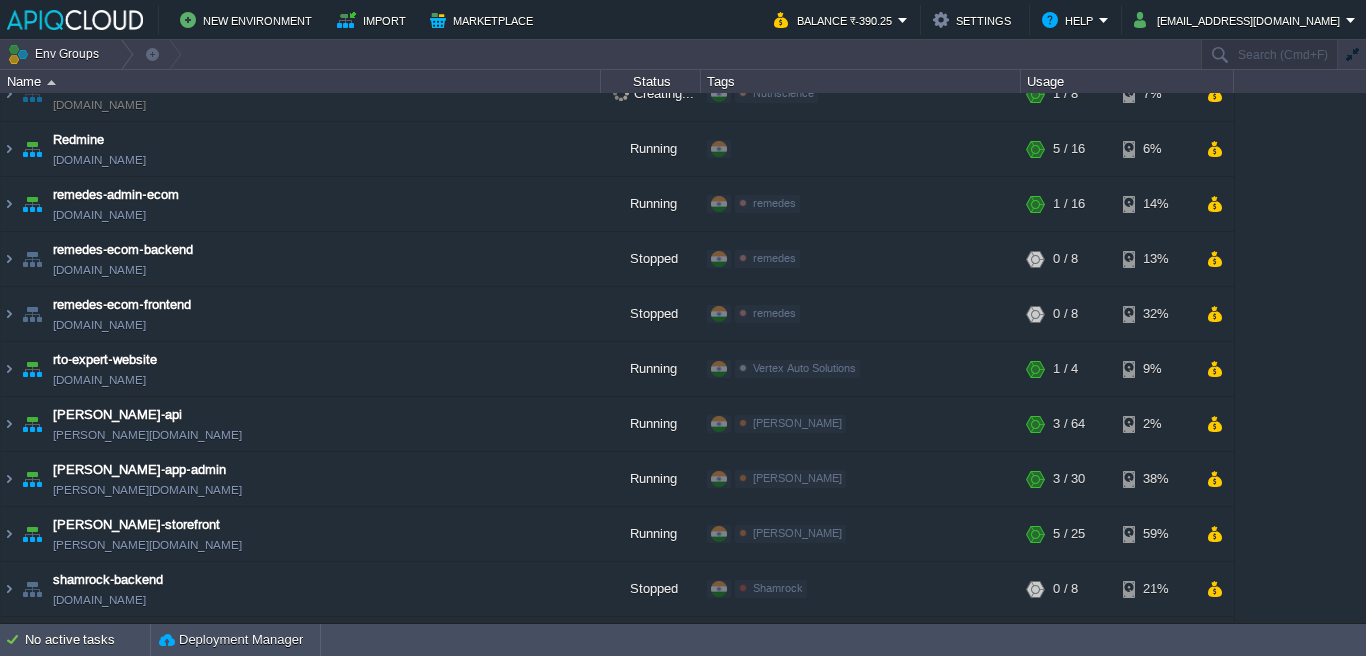 scroll, scrollTop: 1821, scrollLeft: 0, axis: vertical 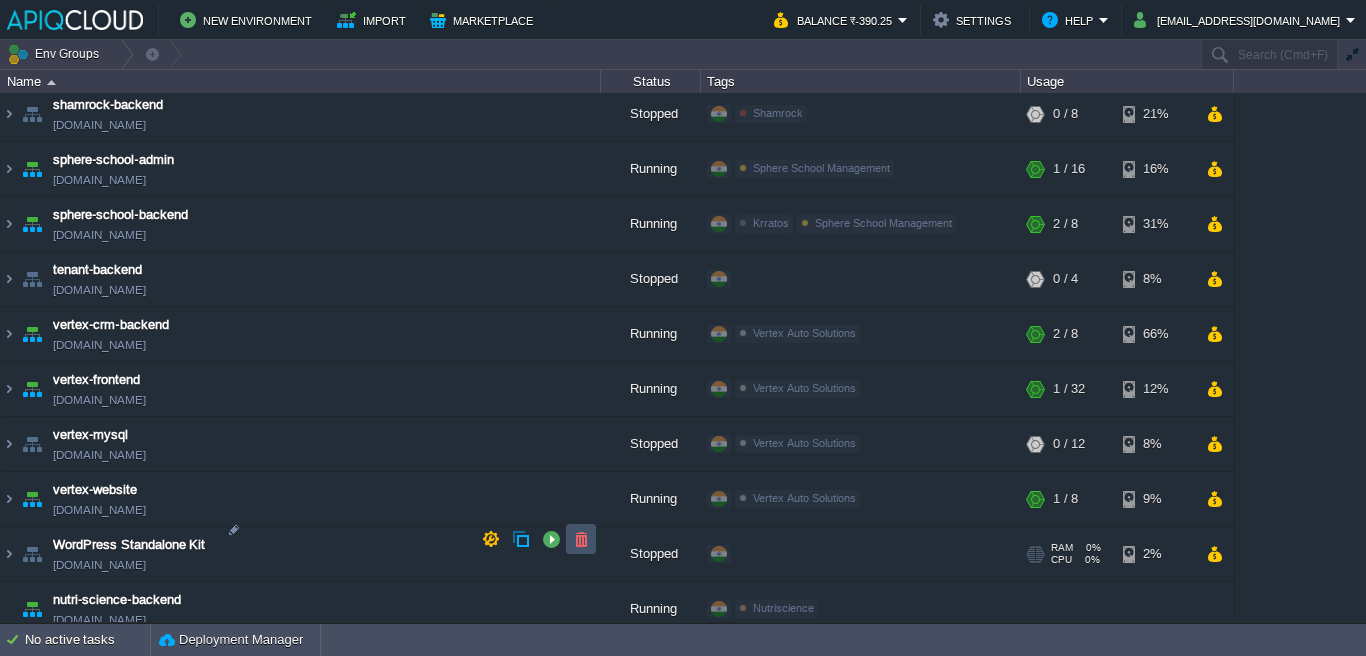 click at bounding box center [581, 539] 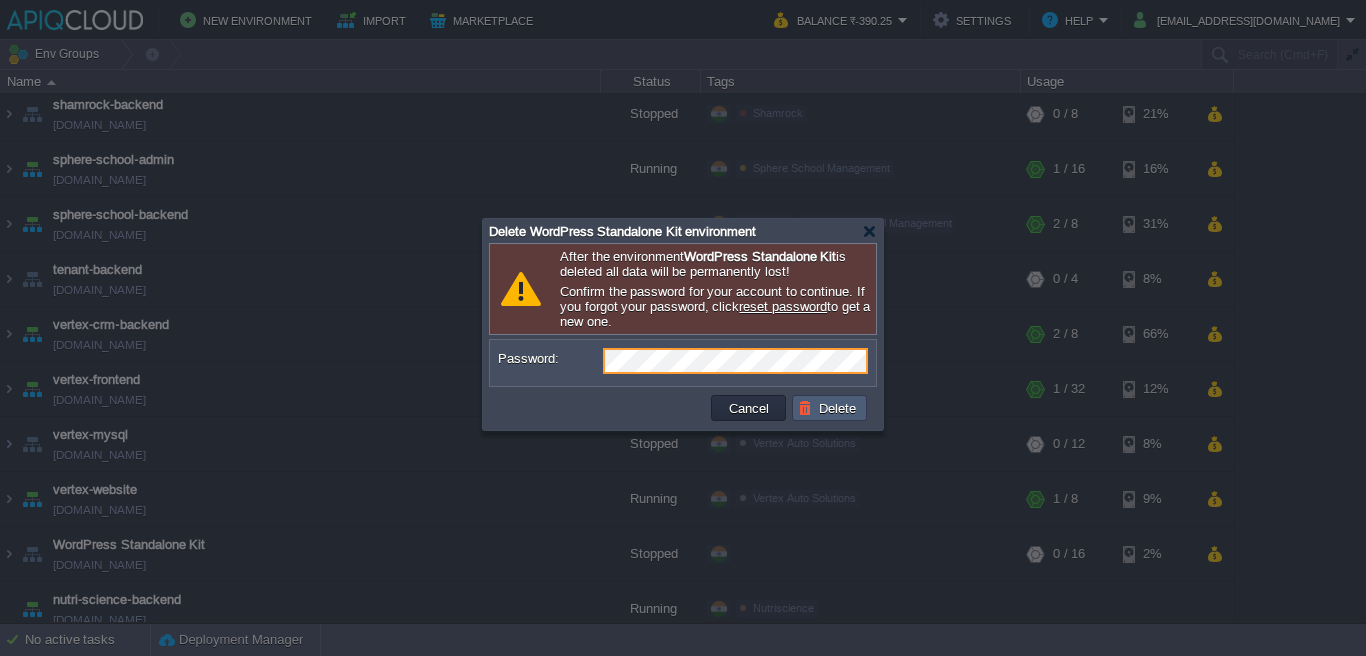 click on "Delete" at bounding box center (830, 408) 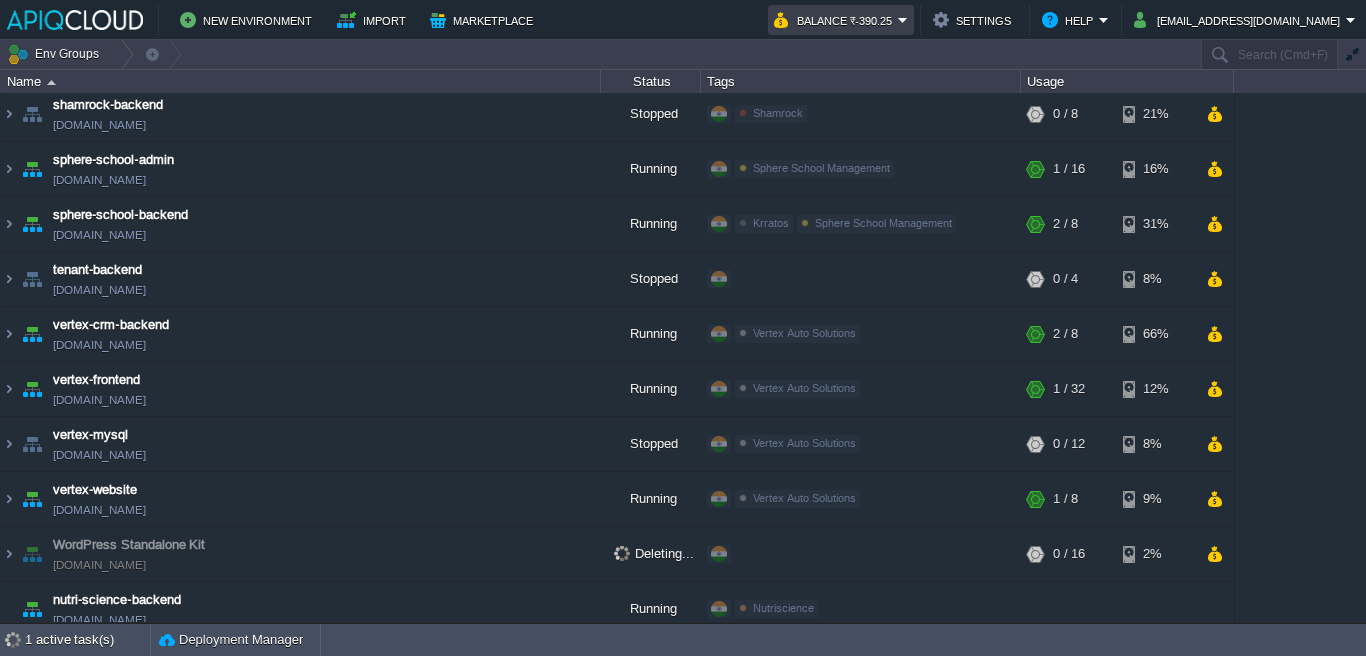 click on "Balance ₹-390.25" at bounding box center (836, 20) 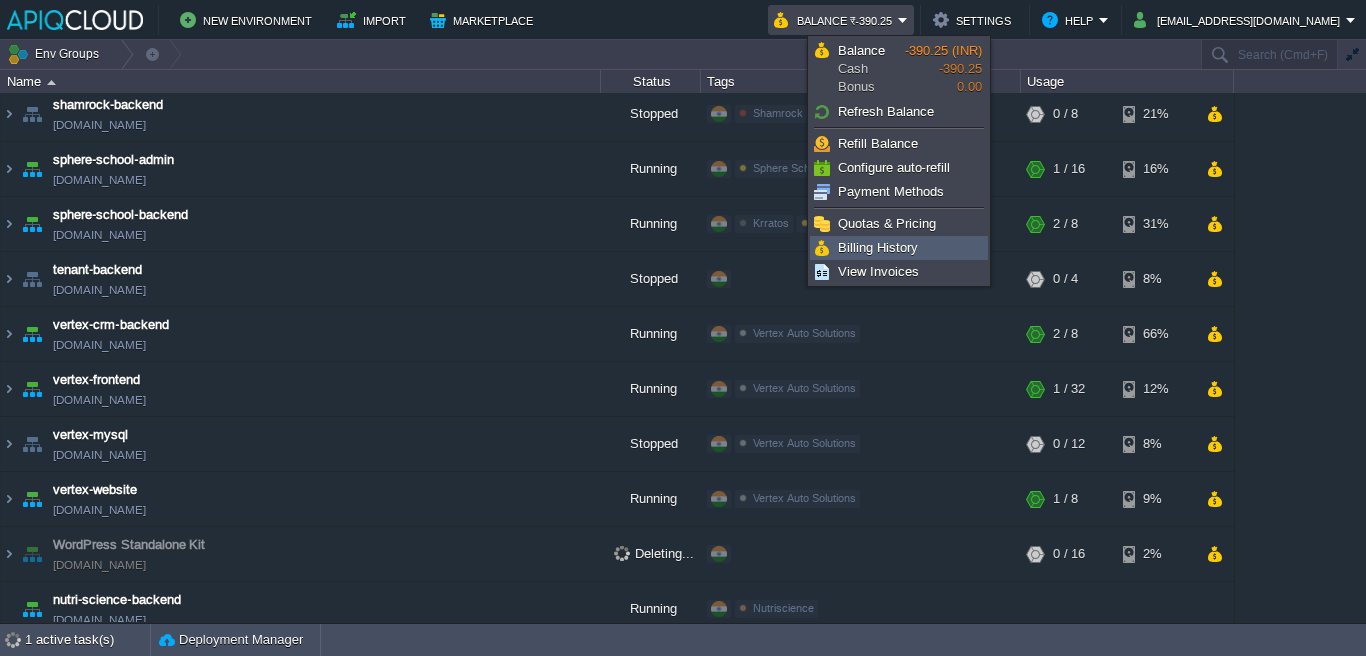 click on "Billing History" at bounding box center (878, 247) 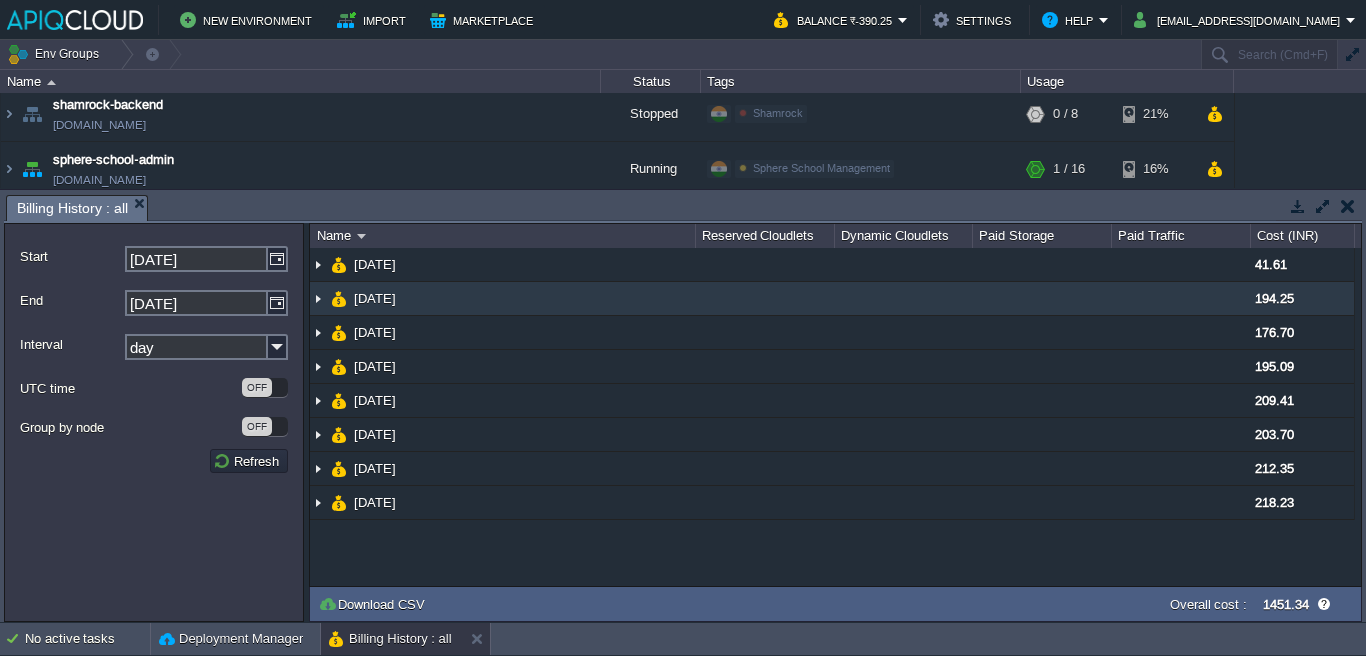 click at bounding box center [318, 298] 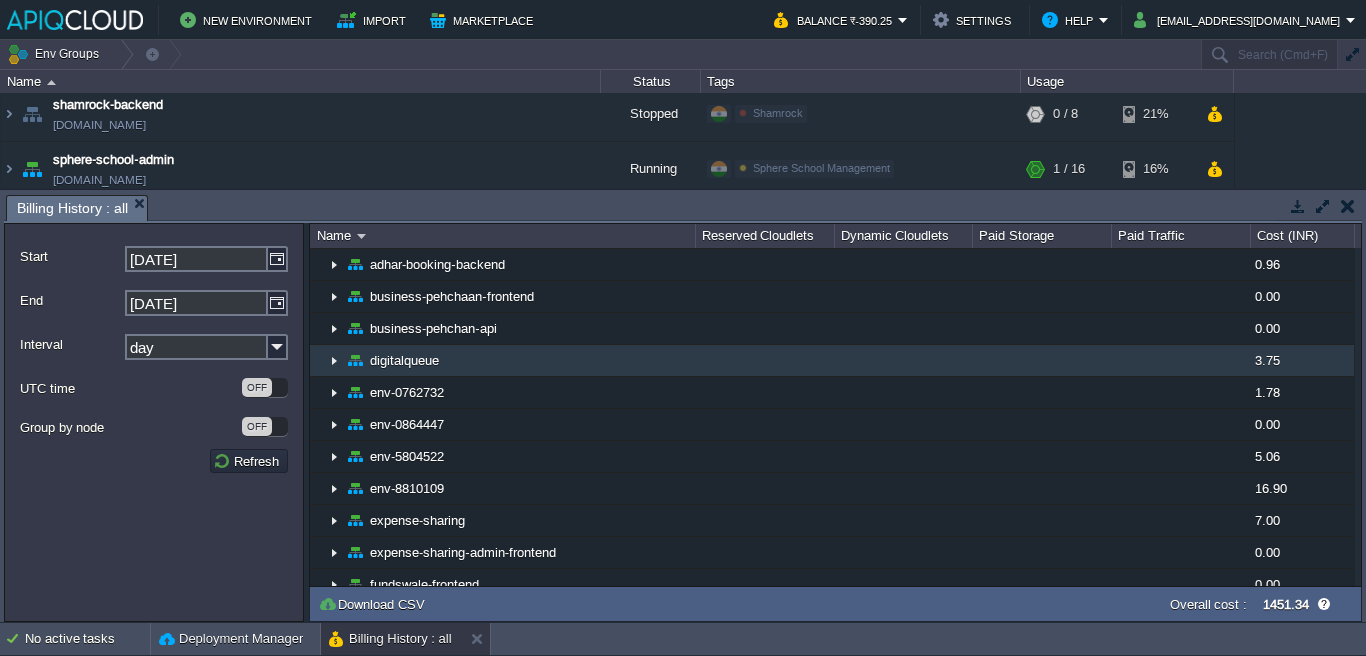 scroll, scrollTop: 296, scrollLeft: 0, axis: vertical 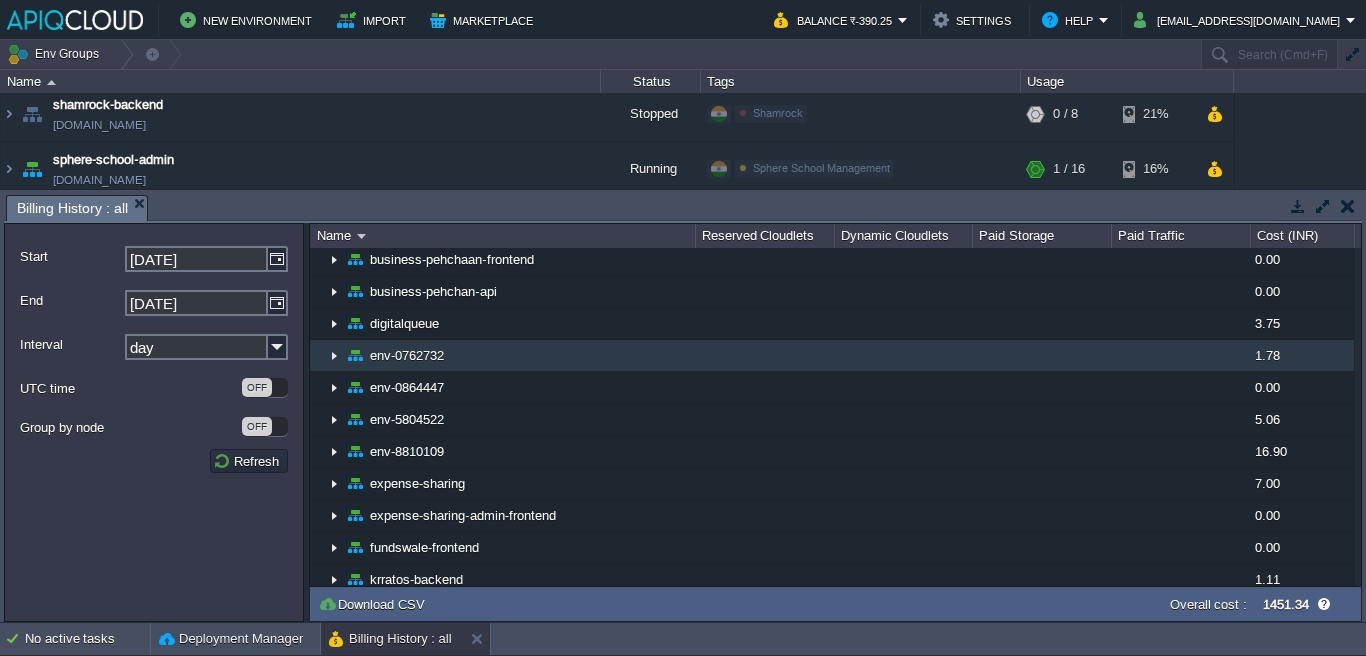 click at bounding box center (334, 355) 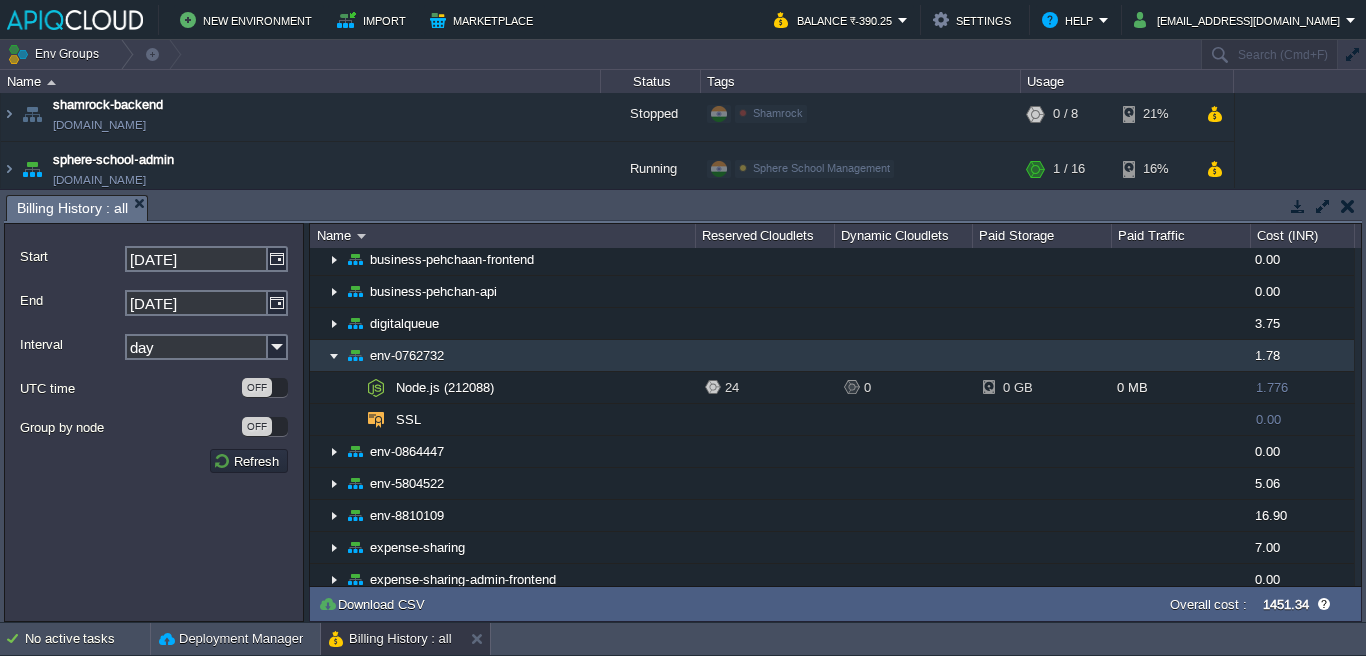 click at bounding box center [334, 355] 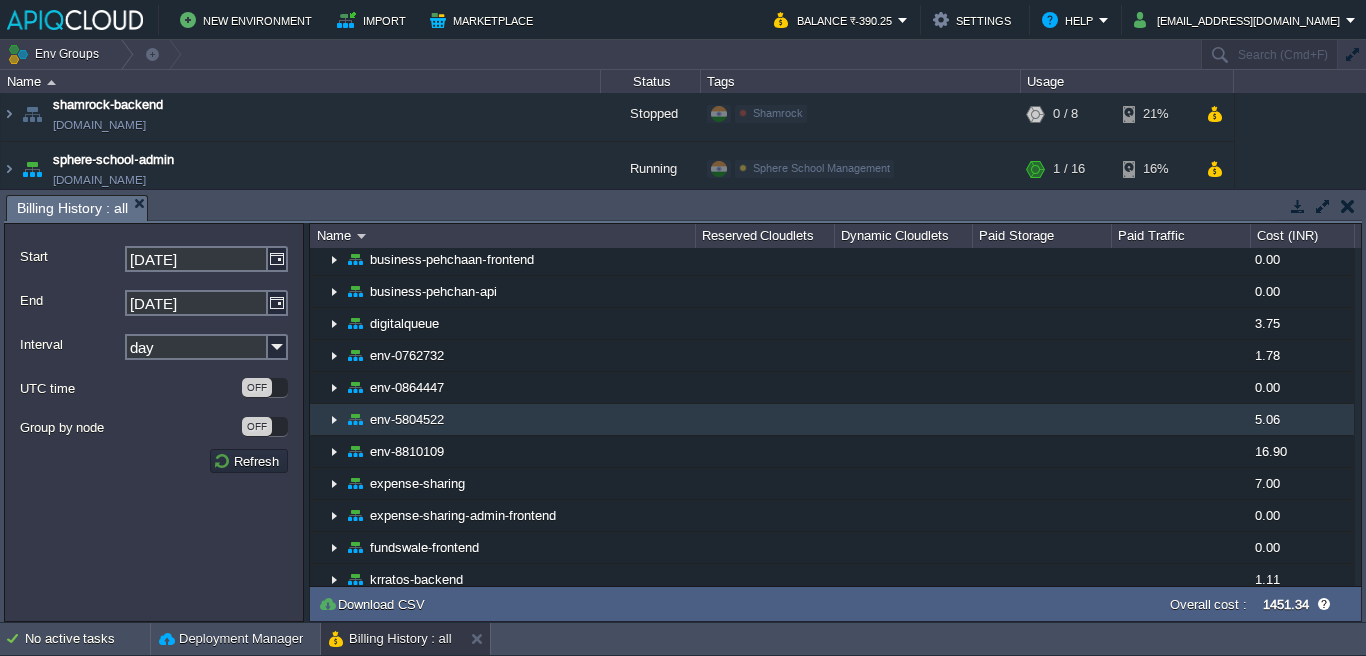 click at bounding box center [334, 419] 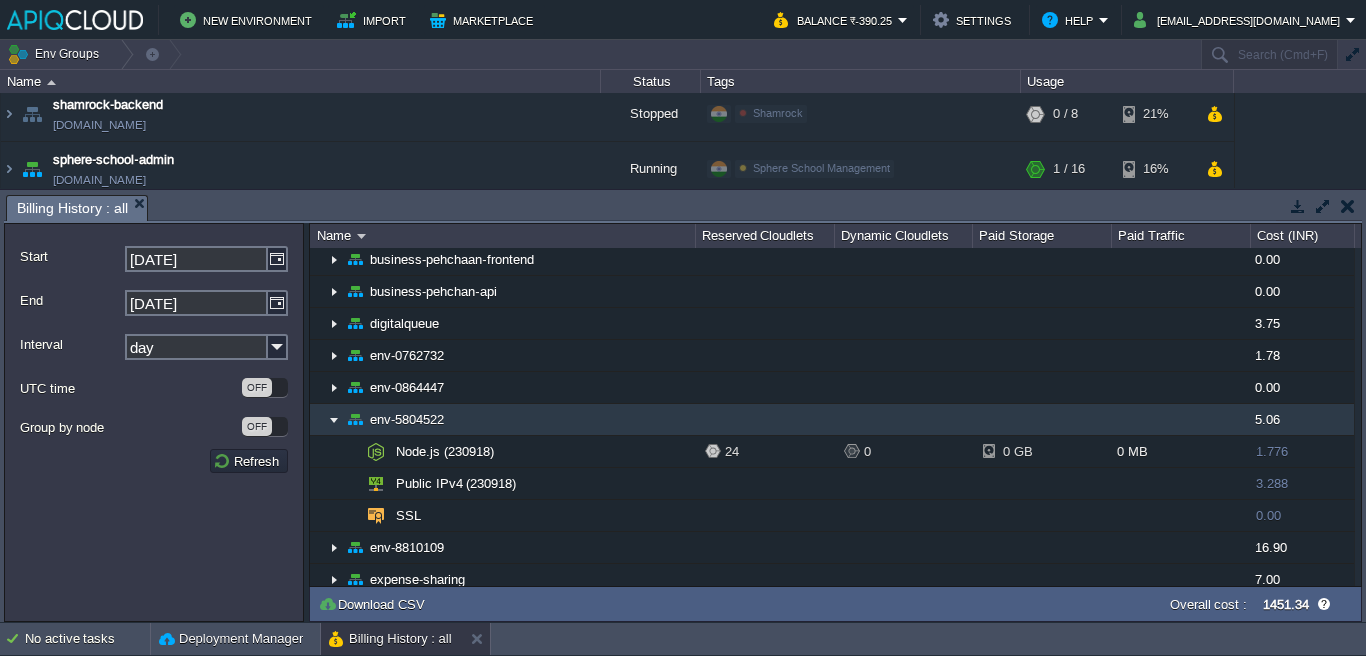 click at bounding box center (334, 419) 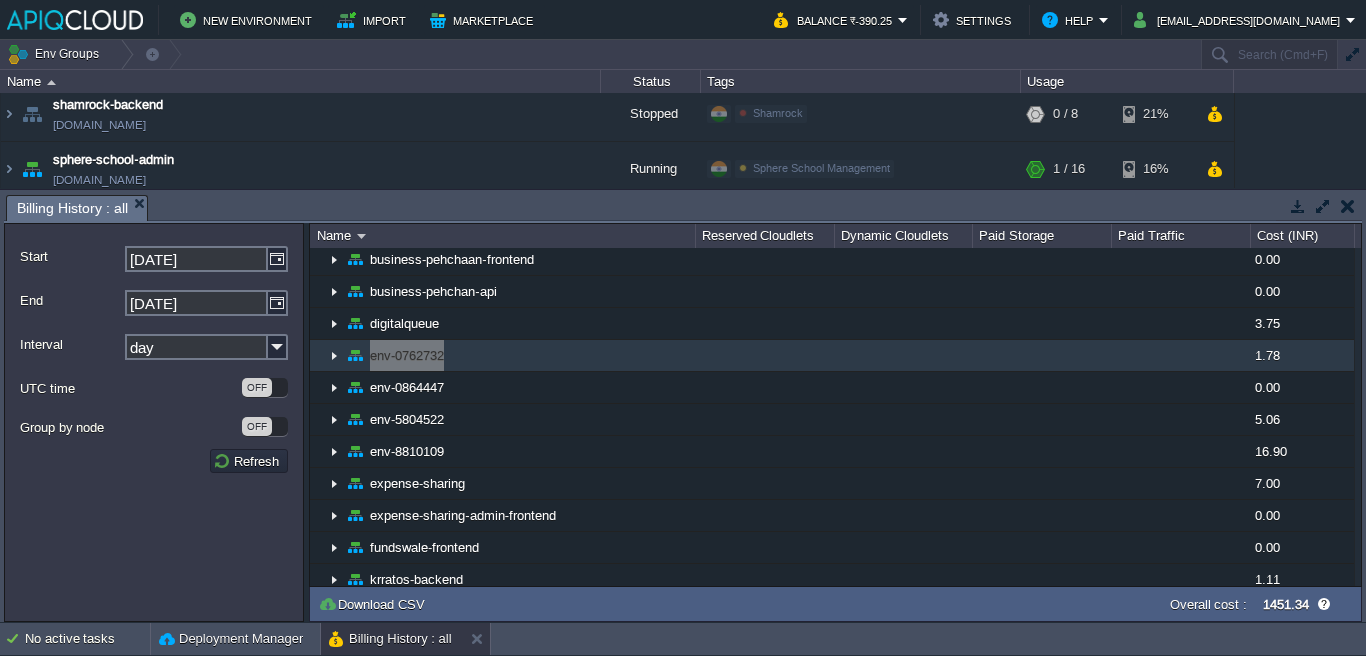 drag, startPoint x: 448, startPoint y: 357, endPoint x: 371, endPoint y: 356, distance: 77.00649 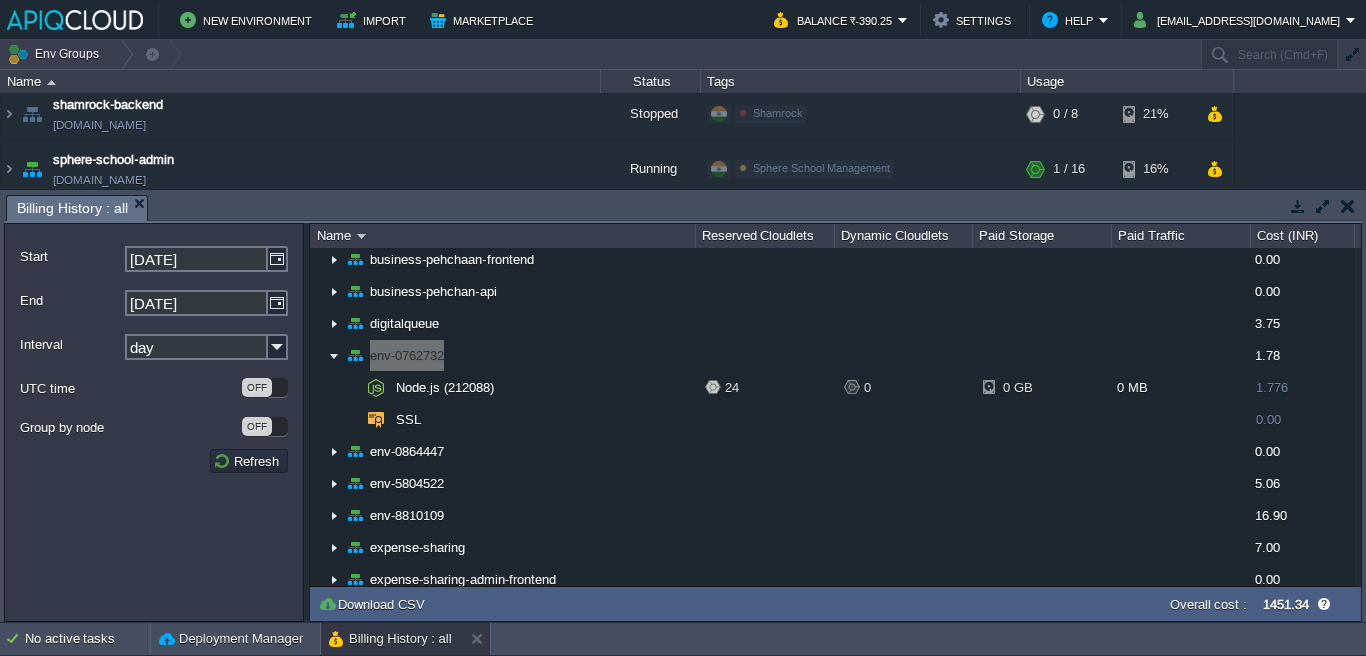 copy on "env-0762732" 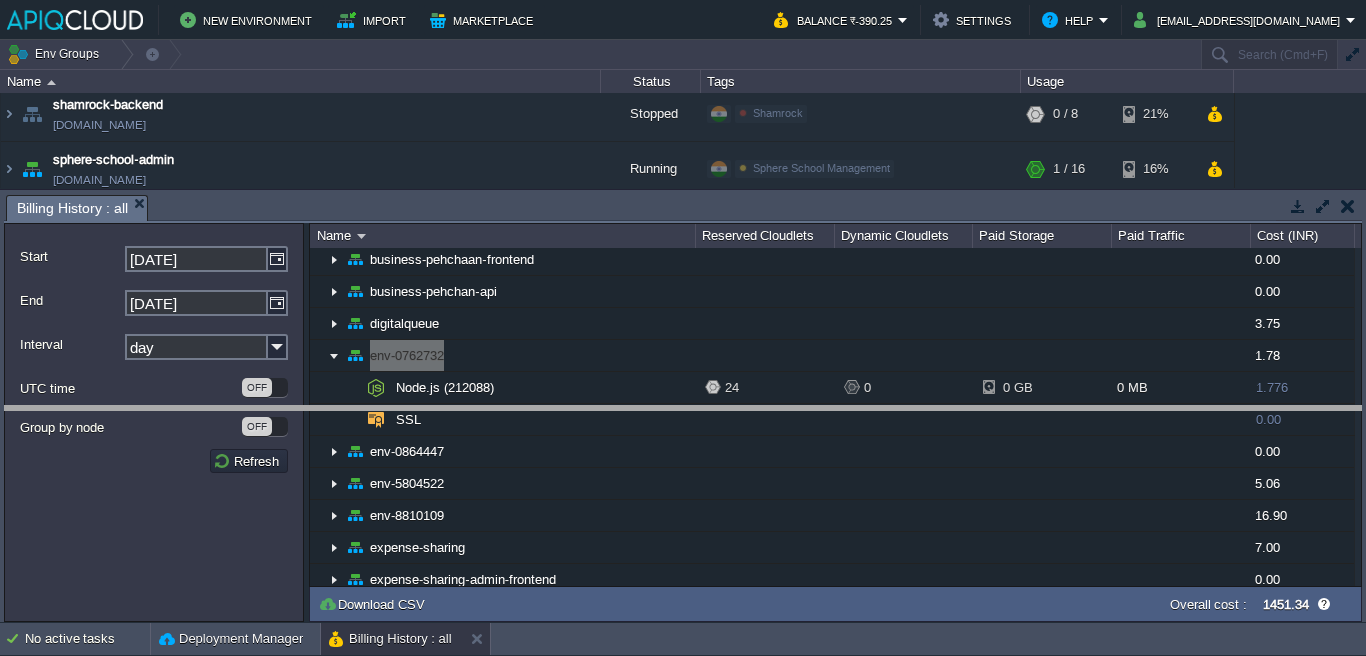 drag, startPoint x: 638, startPoint y: 209, endPoint x: 661, endPoint y: 418, distance: 210.26175 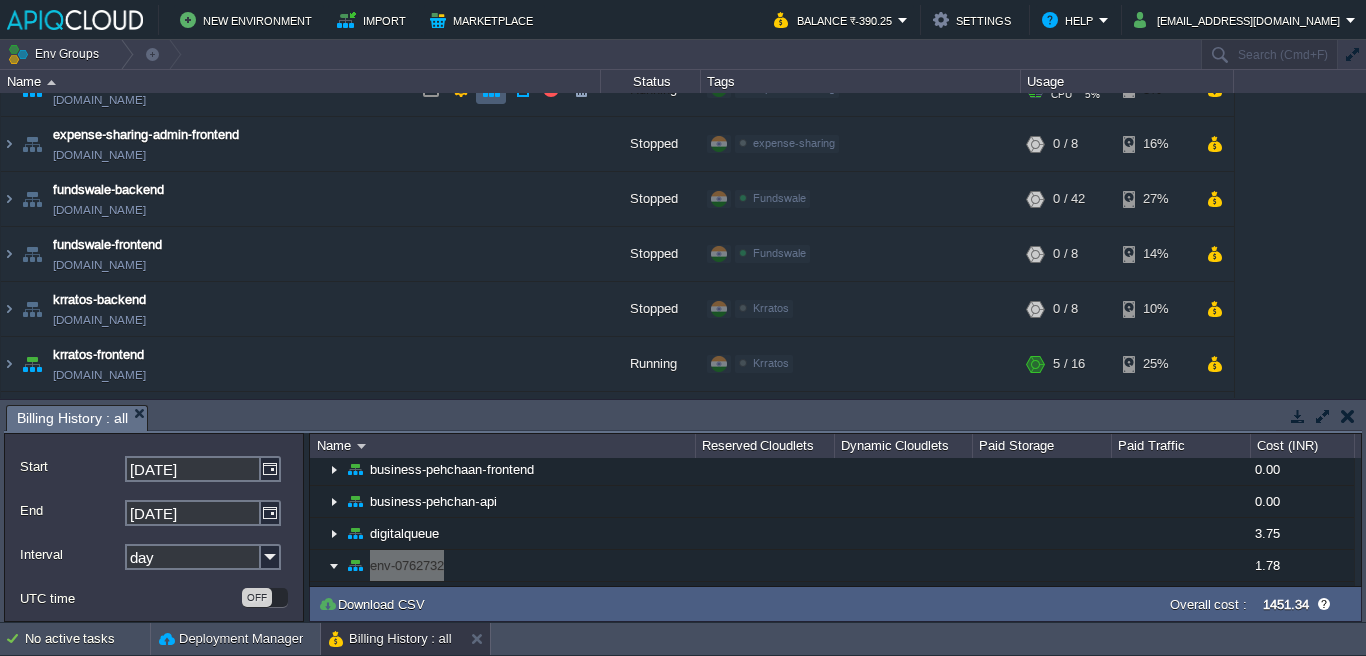 scroll, scrollTop: 469, scrollLeft: 0, axis: vertical 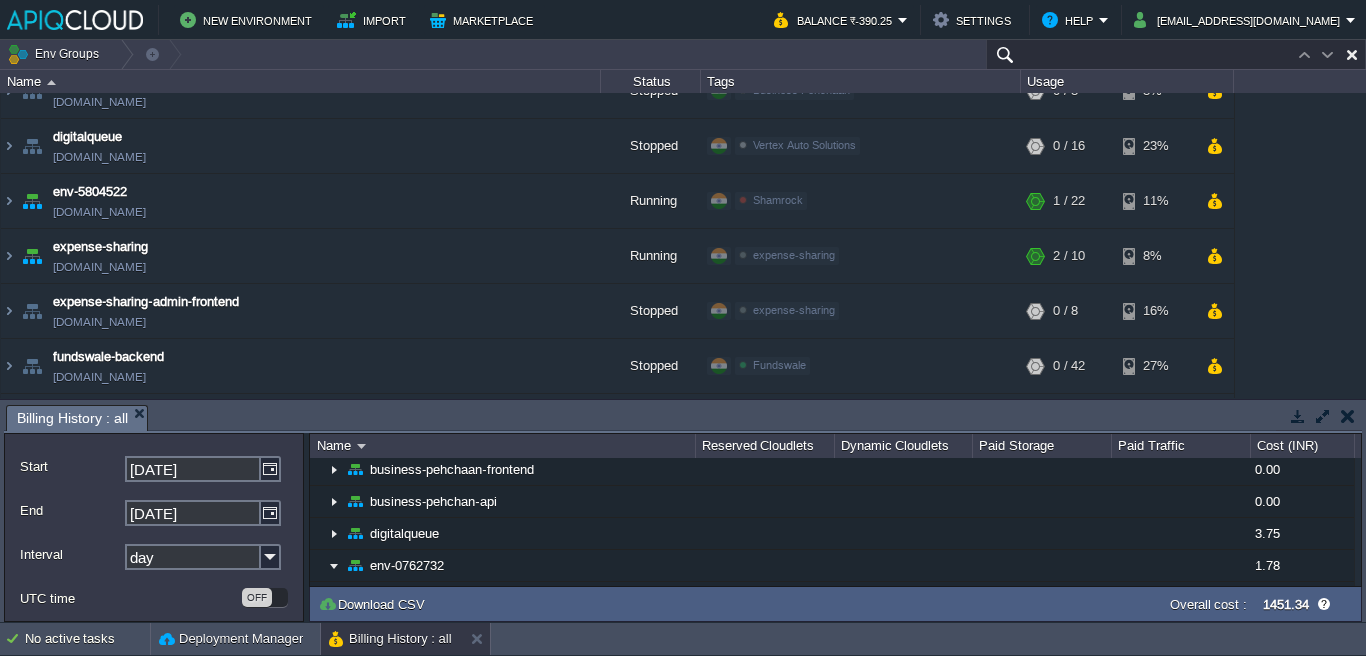 click at bounding box center [1176, 54] 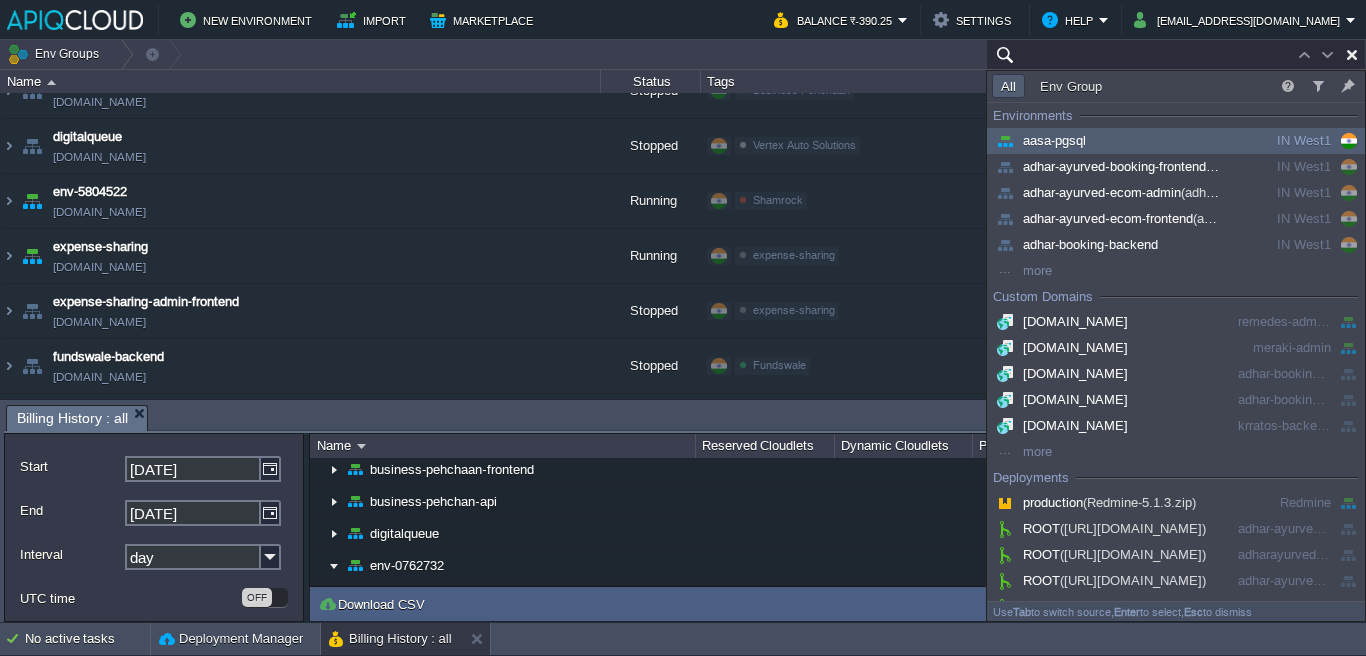 paste on "env-0762732" 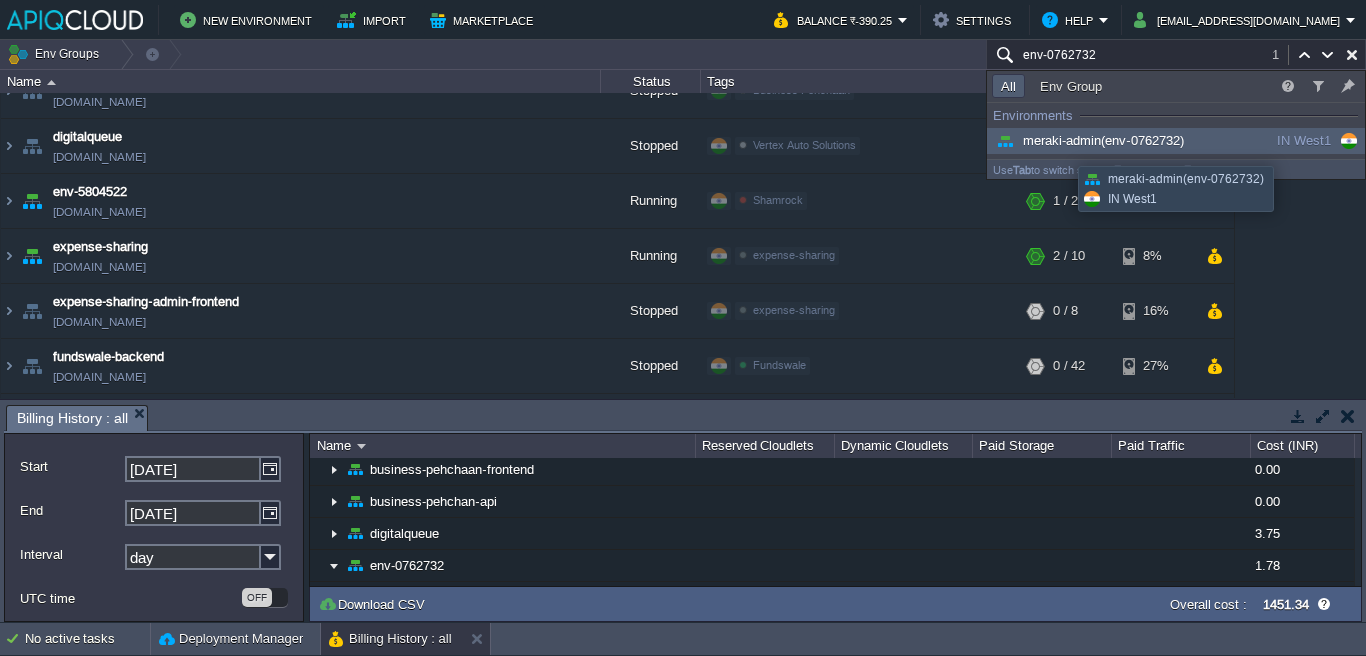 click on "meraki-admin  (env-0762732)" at bounding box center [1088, 140] 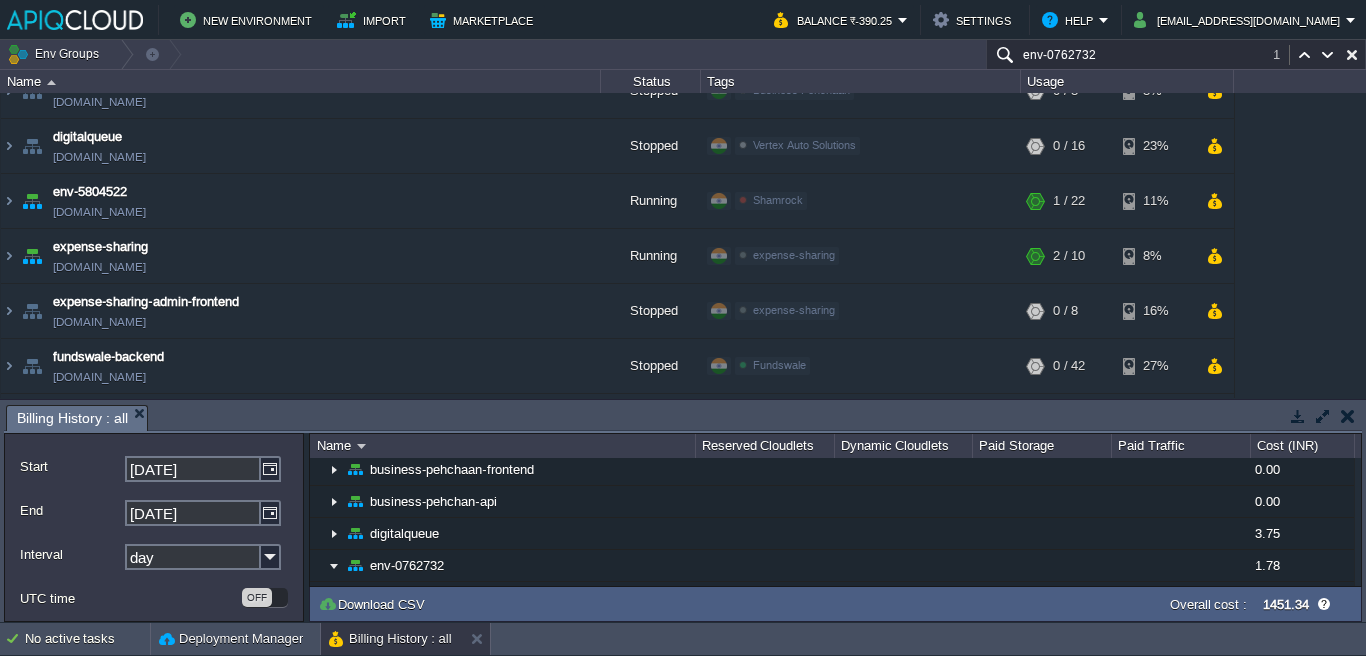 scroll, scrollTop: 966, scrollLeft: 0, axis: vertical 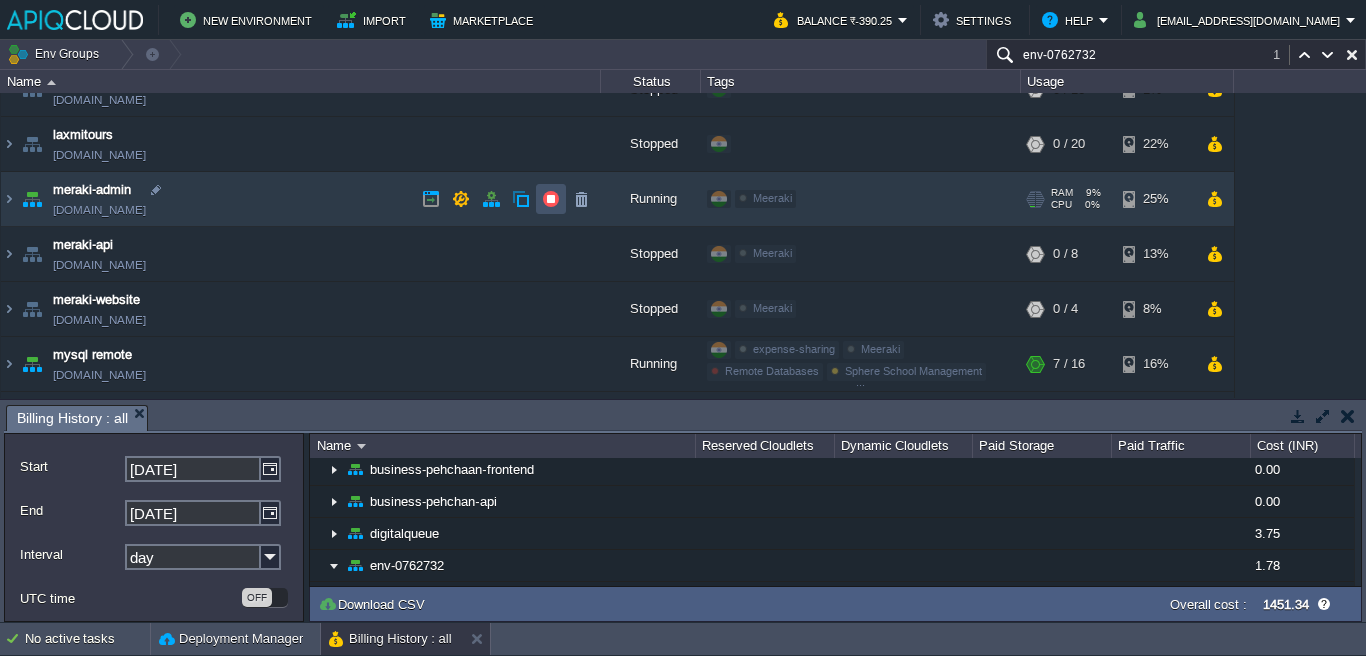 click at bounding box center [551, 199] 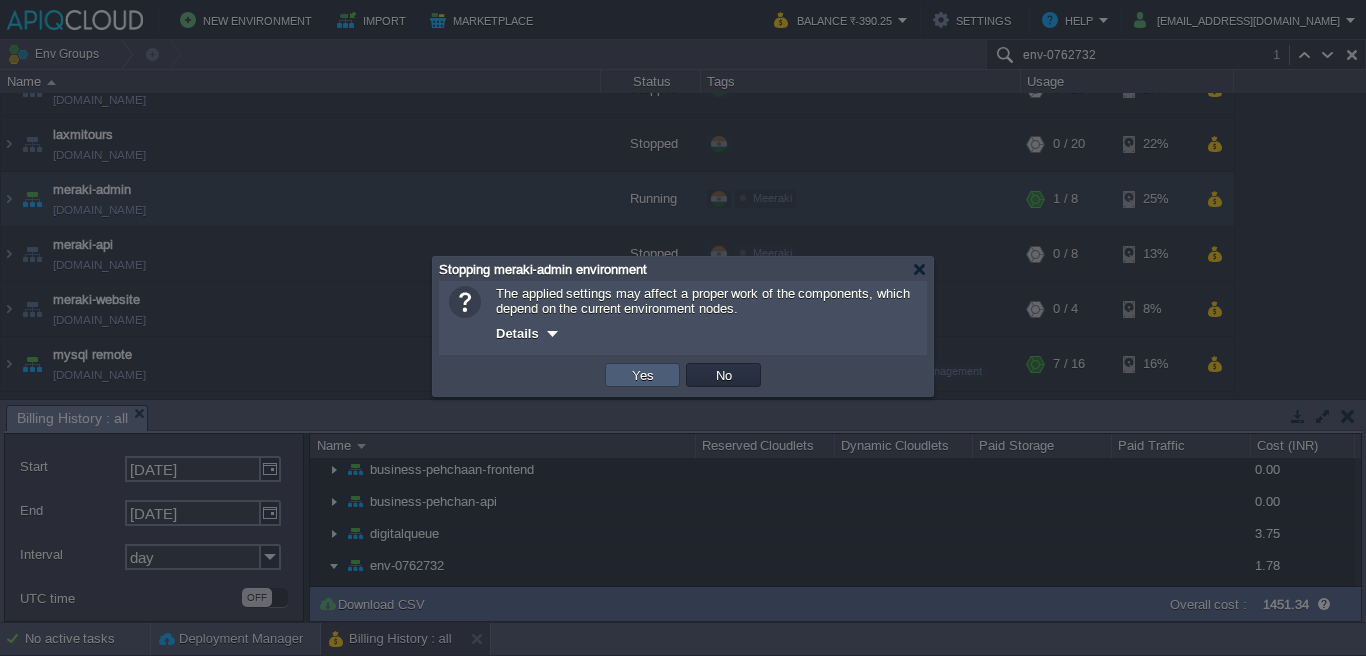 click on "Yes" at bounding box center [642, 375] 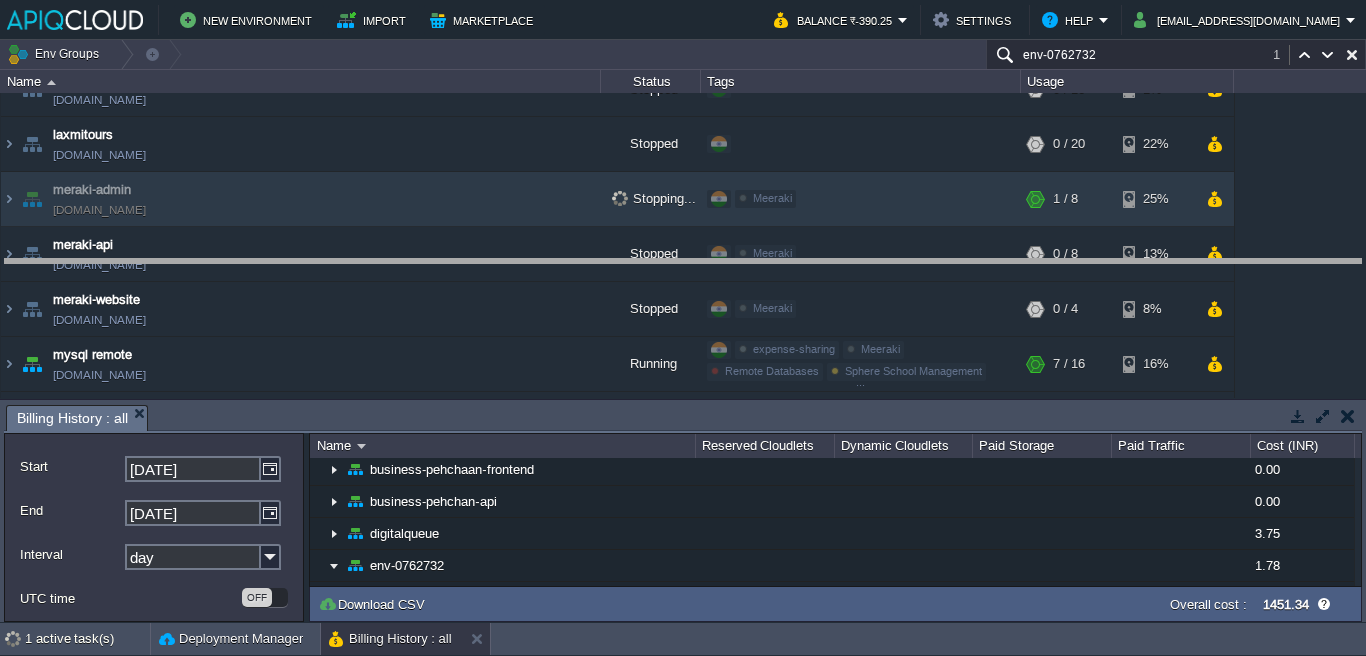 drag, startPoint x: 597, startPoint y: 410, endPoint x: 589, endPoint y: 263, distance: 147.21753 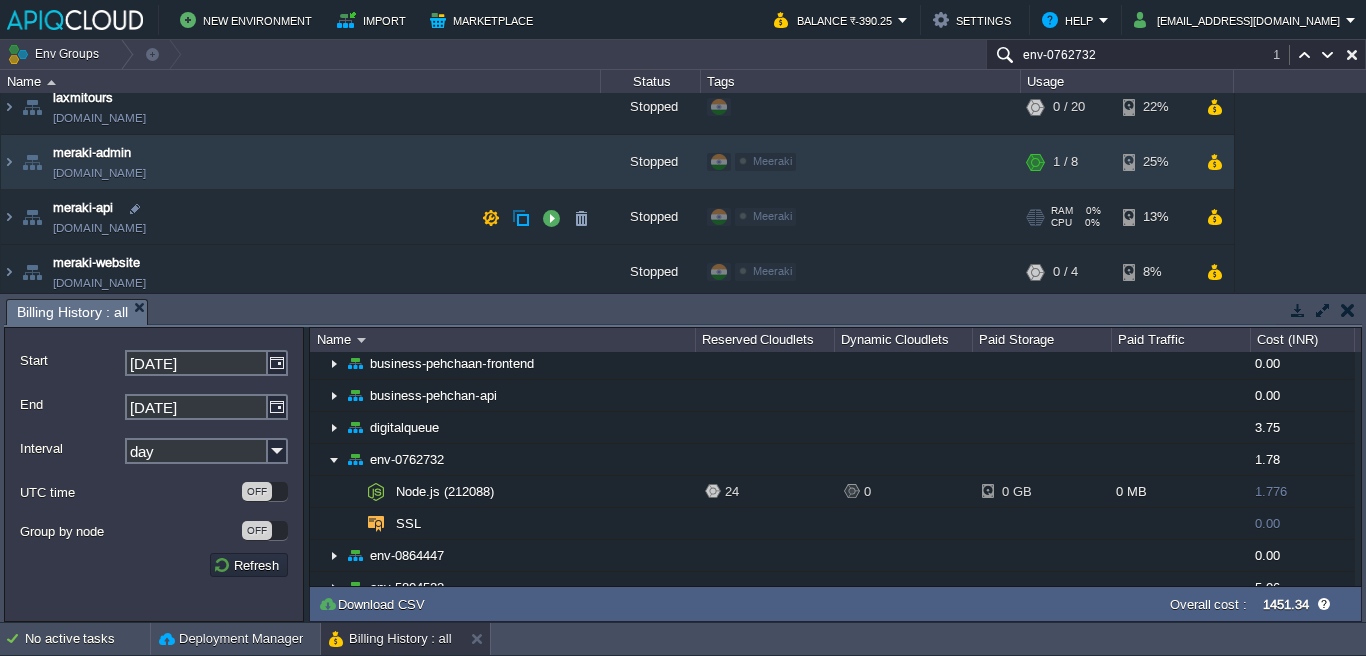 scroll, scrollTop: 1005, scrollLeft: 0, axis: vertical 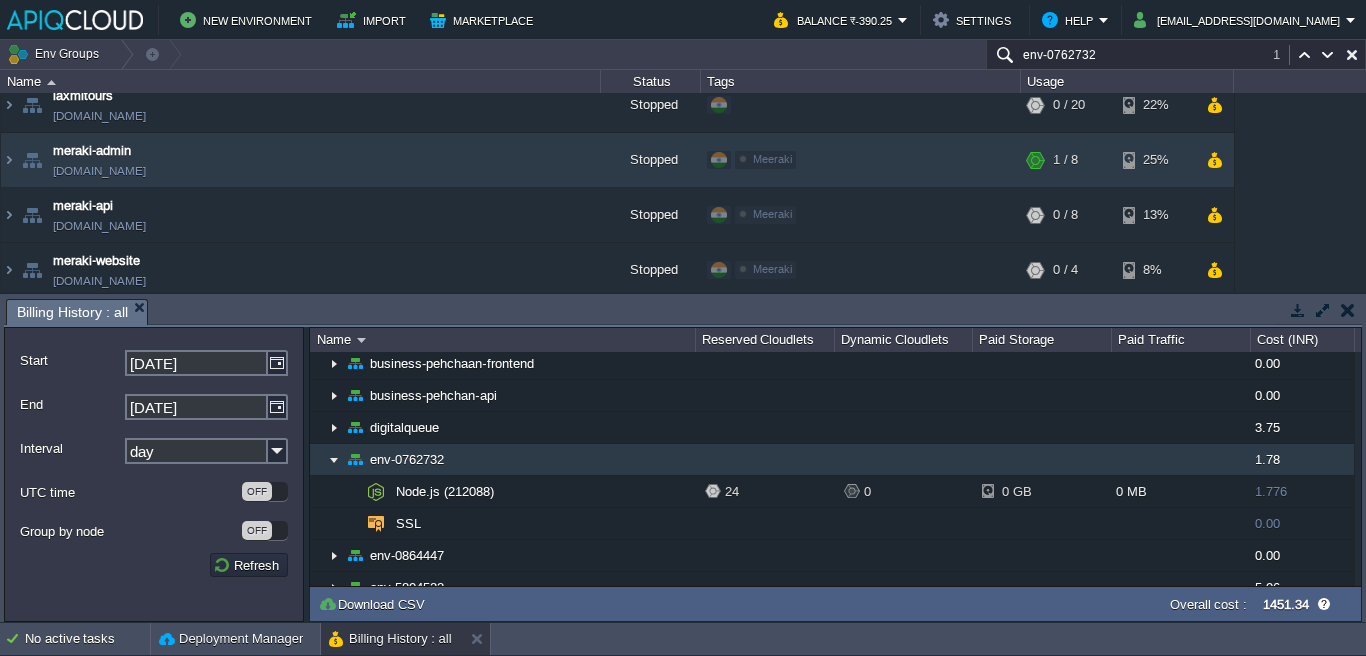 click at bounding box center (334, 459) 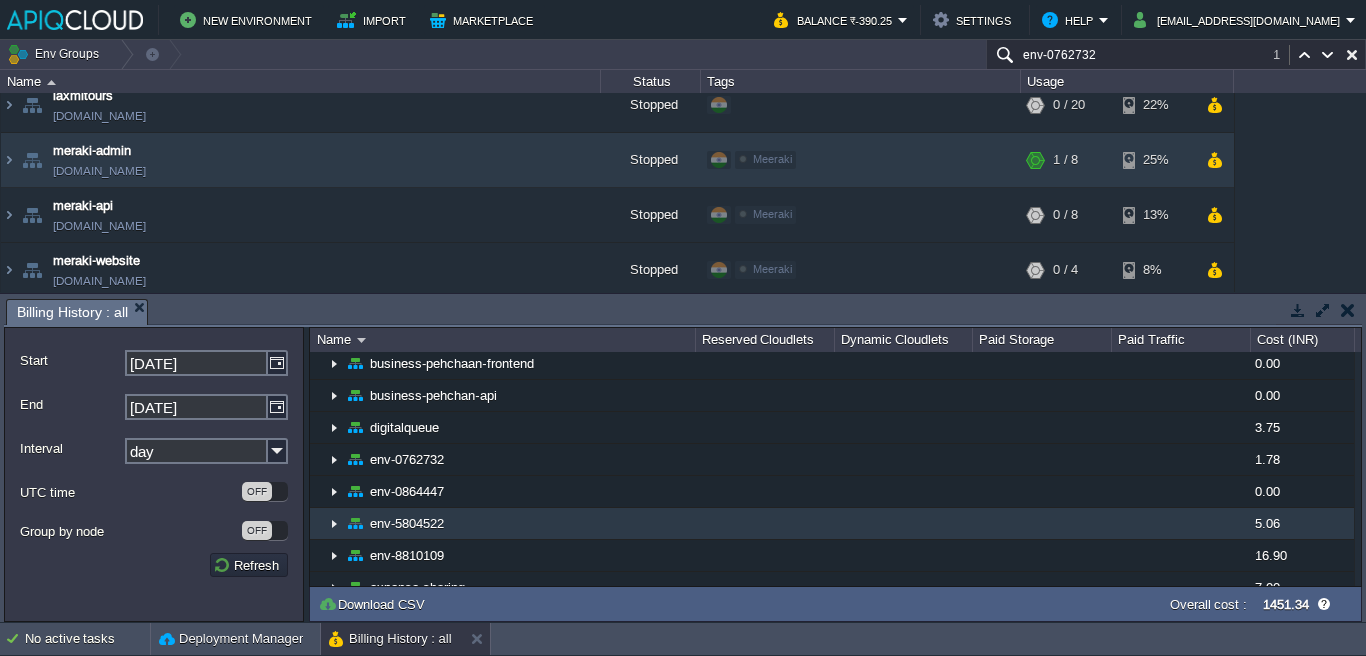 click at bounding box center [334, 523] 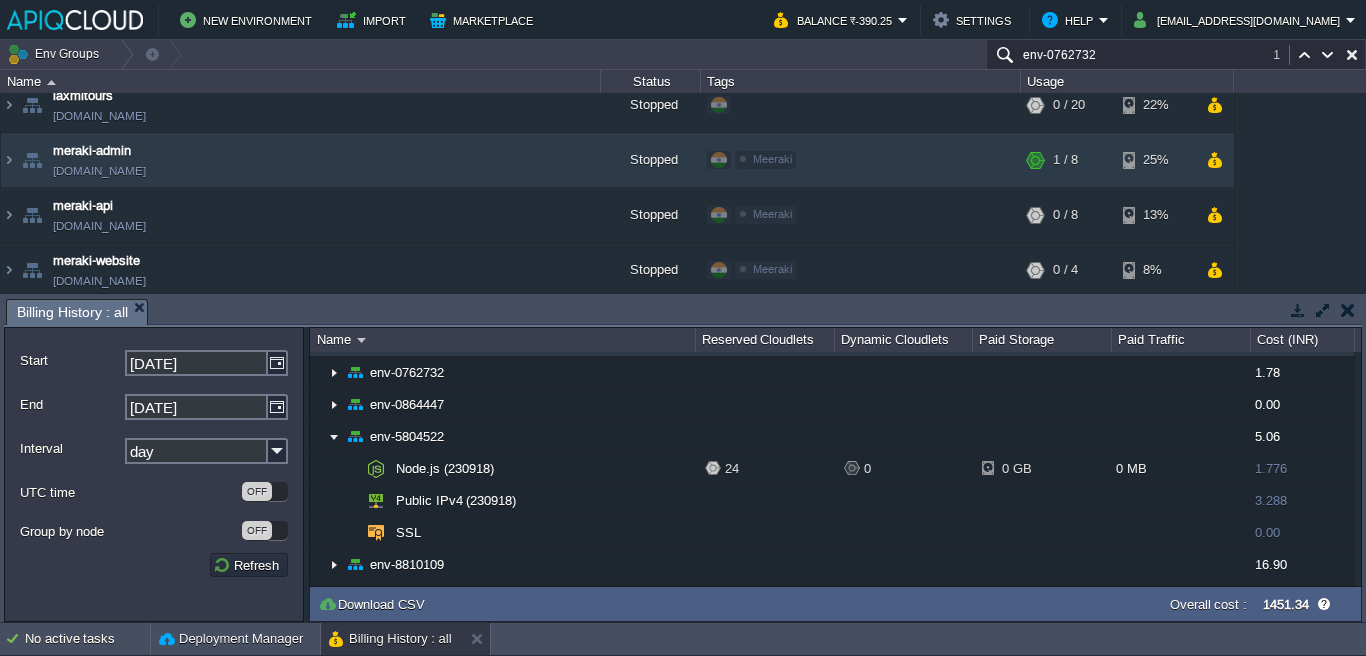 scroll, scrollTop: 422, scrollLeft: 0, axis: vertical 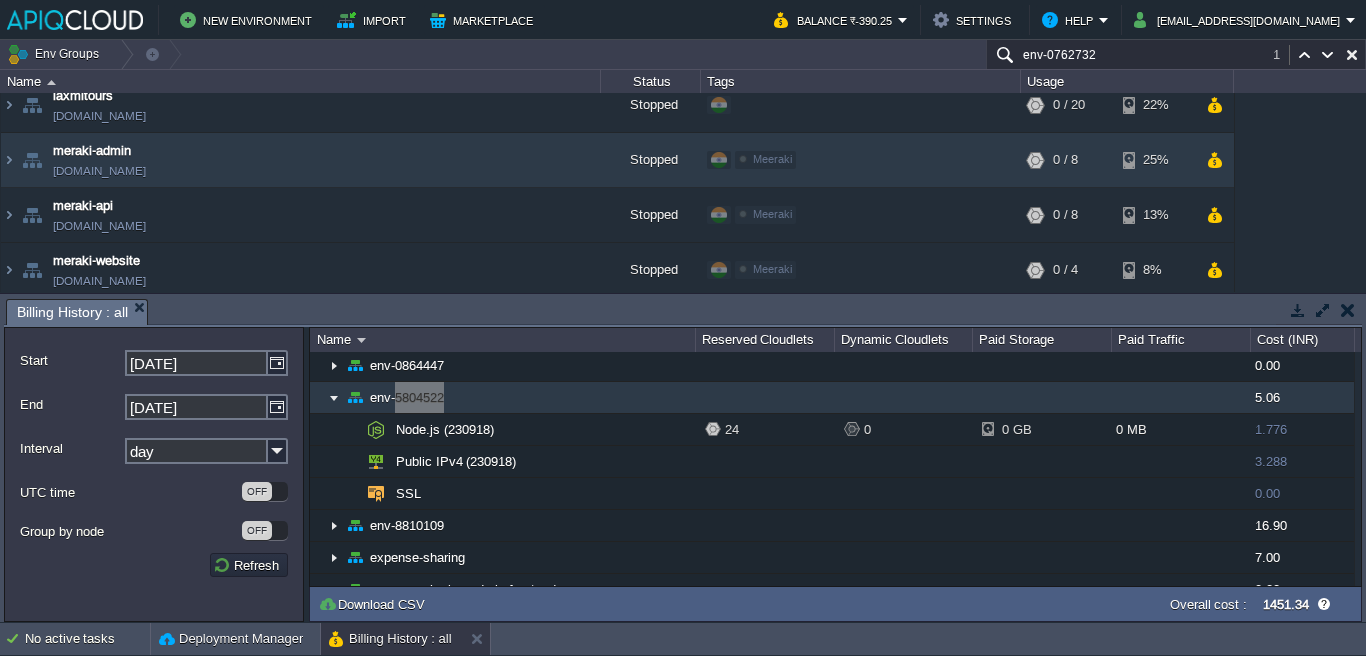drag, startPoint x: 450, startPoint y: 397, endPoint x: 395, endPoint y: 397, distance: 55 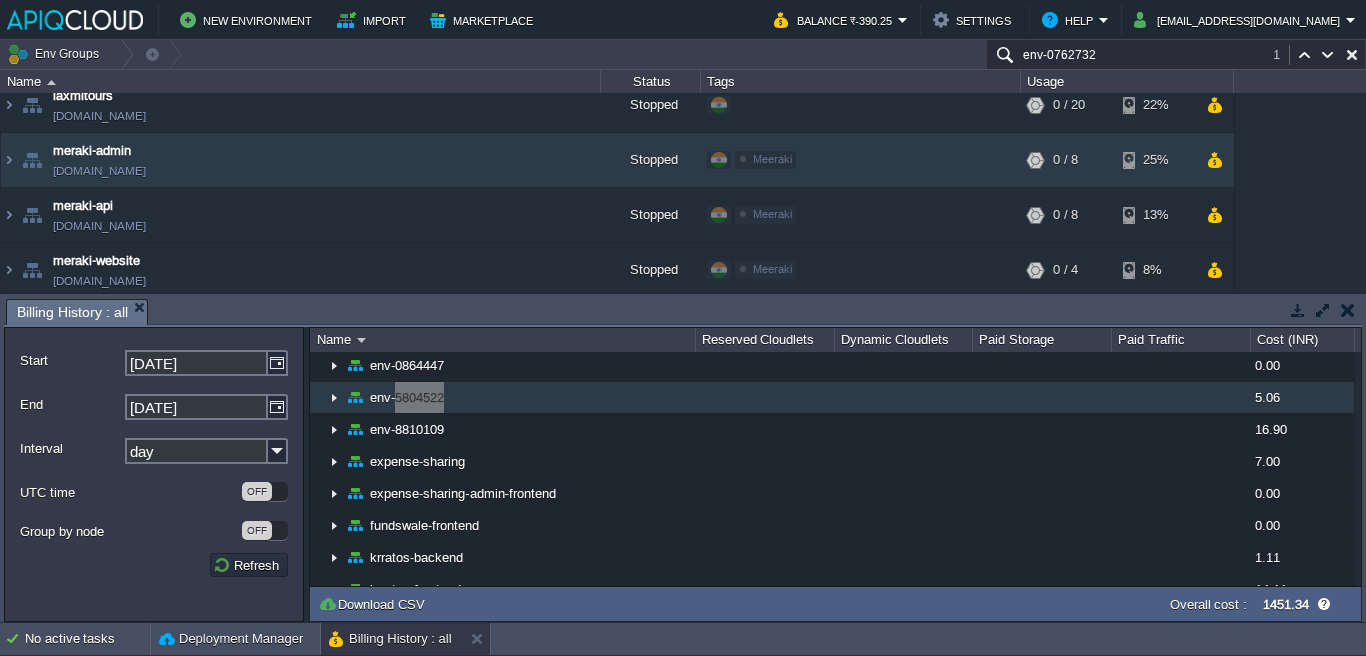 copy on "5804522" 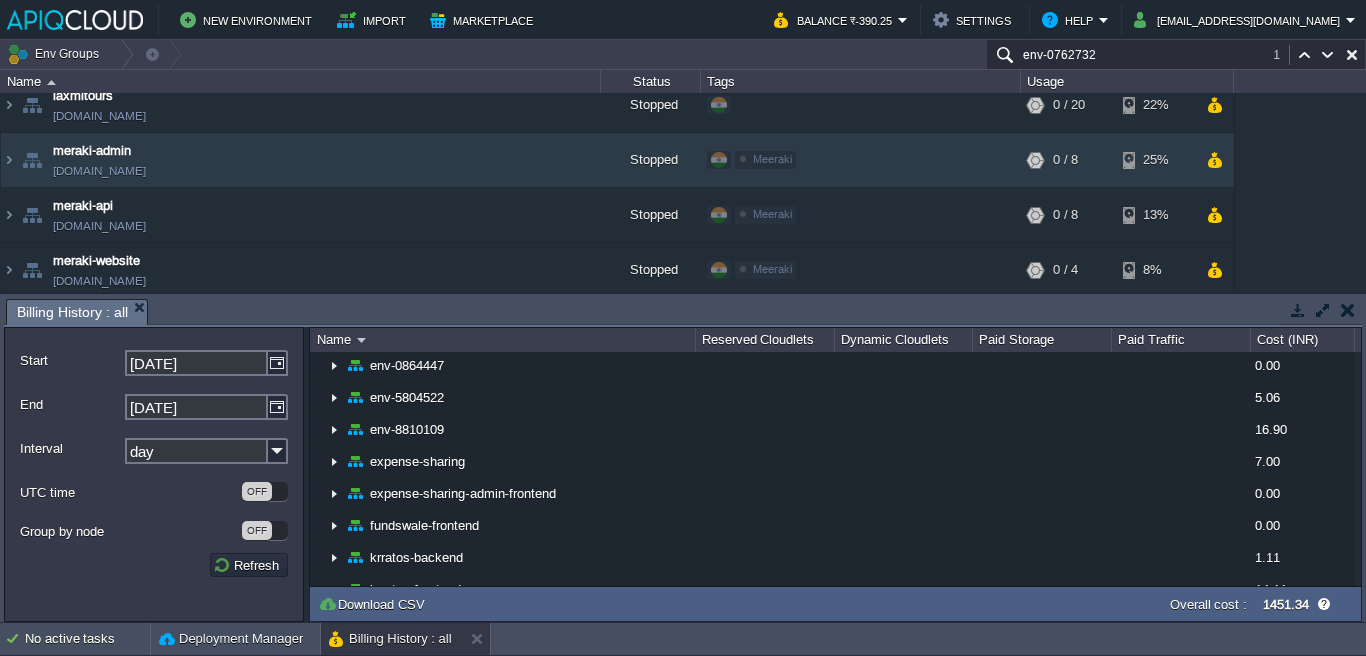 click on "env-0762732" at bounding box center (1176, 54) 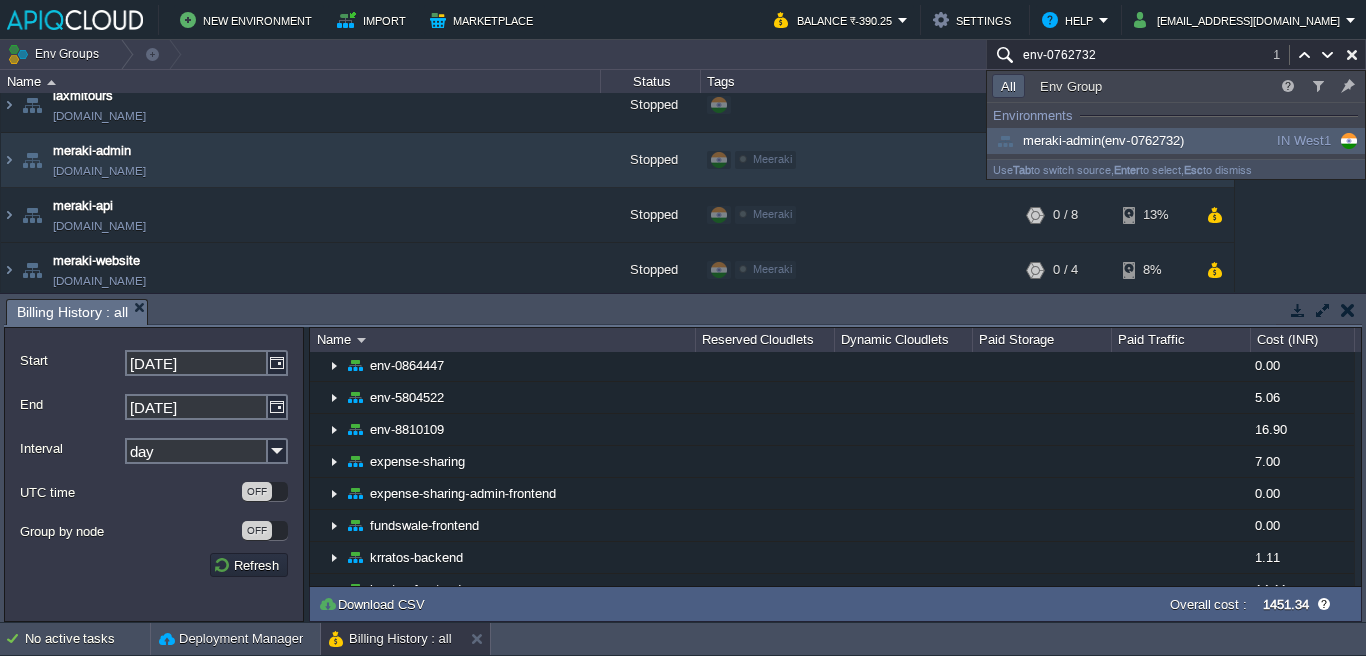 paste on "580452" 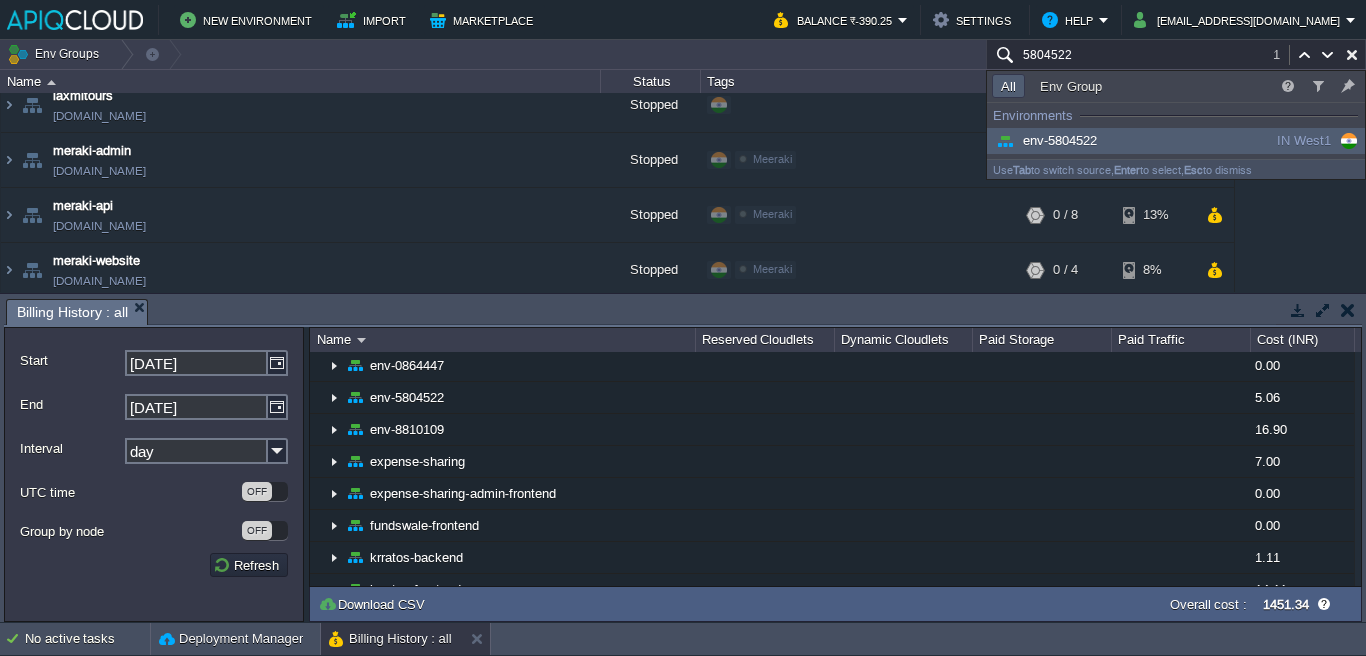 click on "env-5804522" at bounding box center (1111, 141) 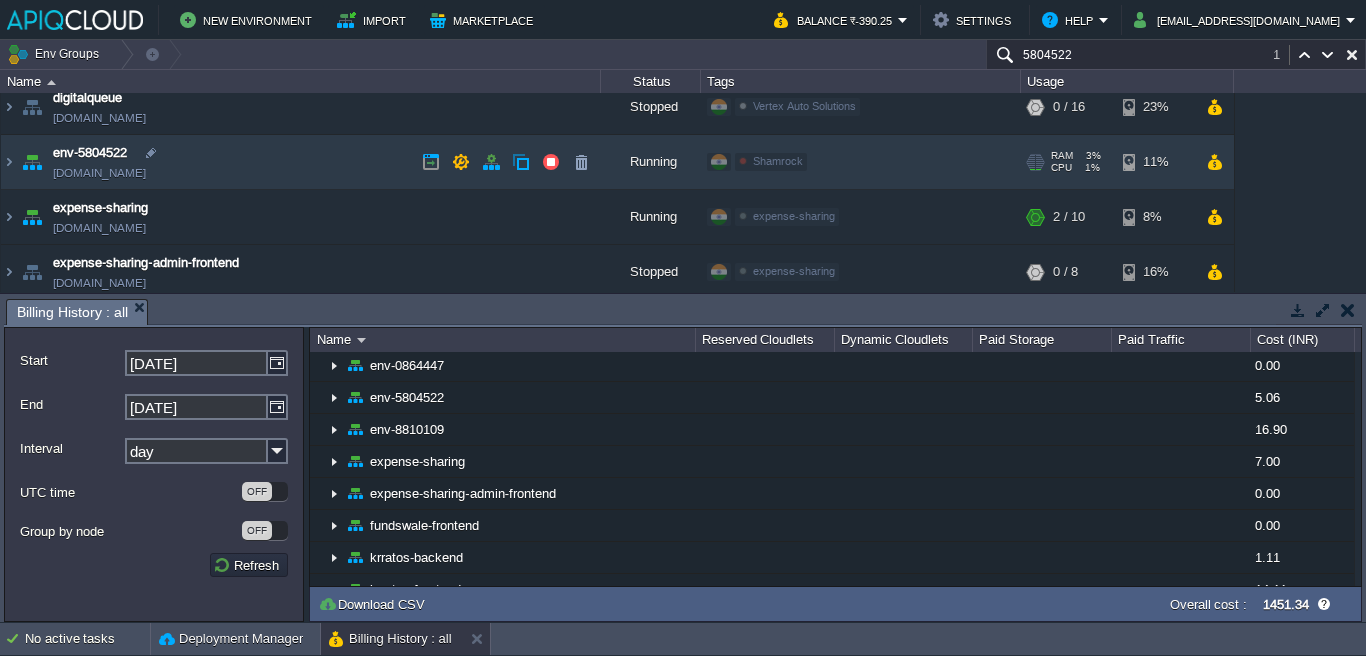 click on "env-5804522 [DOMAIN_NAME]" at bounding box center (301, 162) 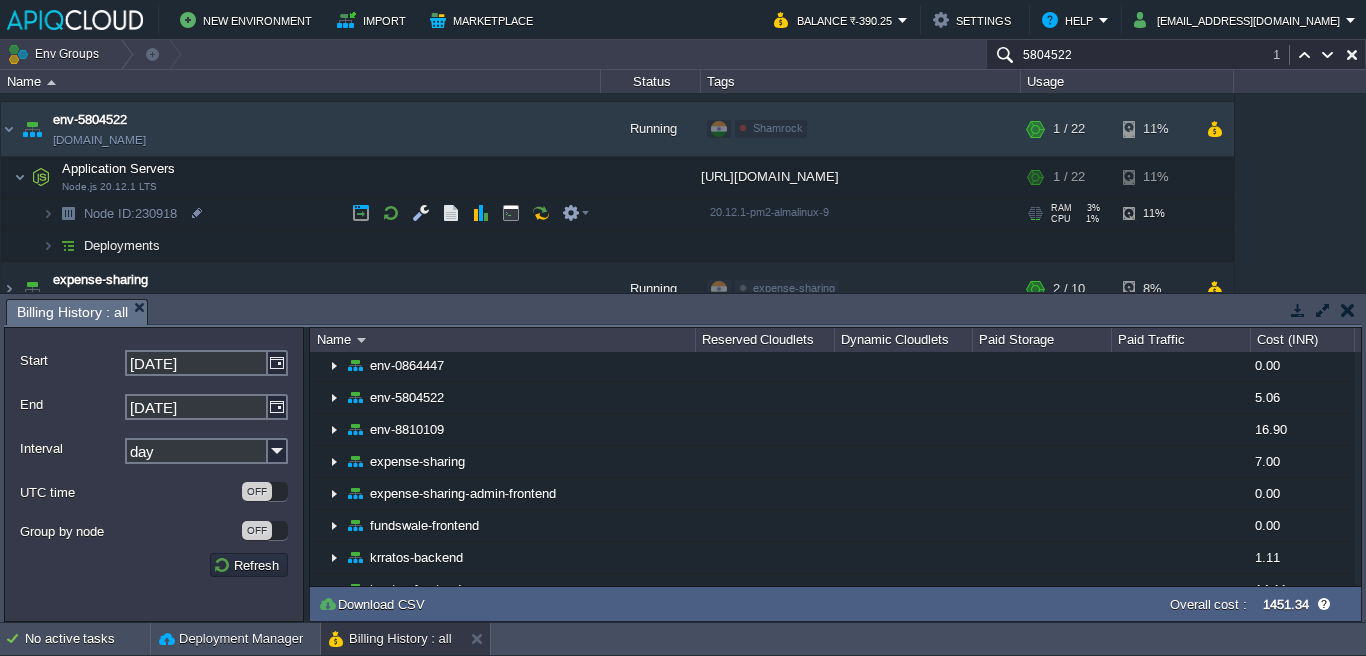 scroll, scrollTop: 540, scrollLeft: 0, axis: vertical 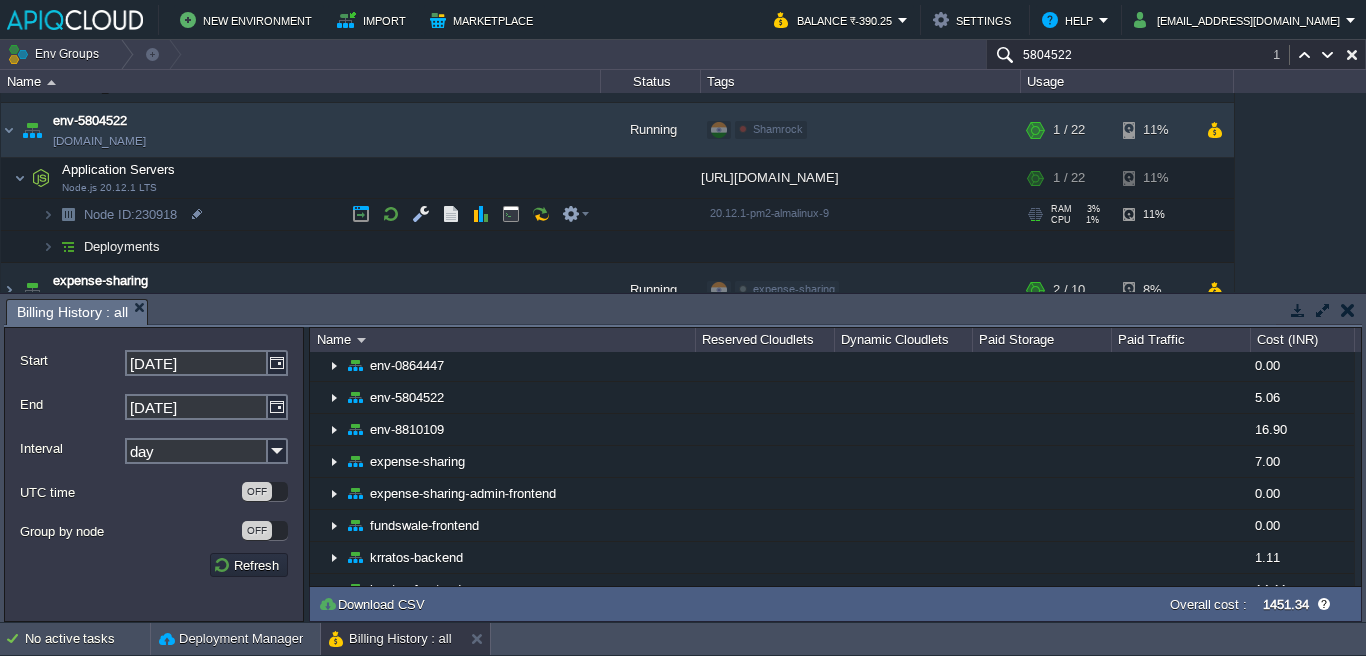 click on "Node ID:  230918" at bounding box center [301, 215] 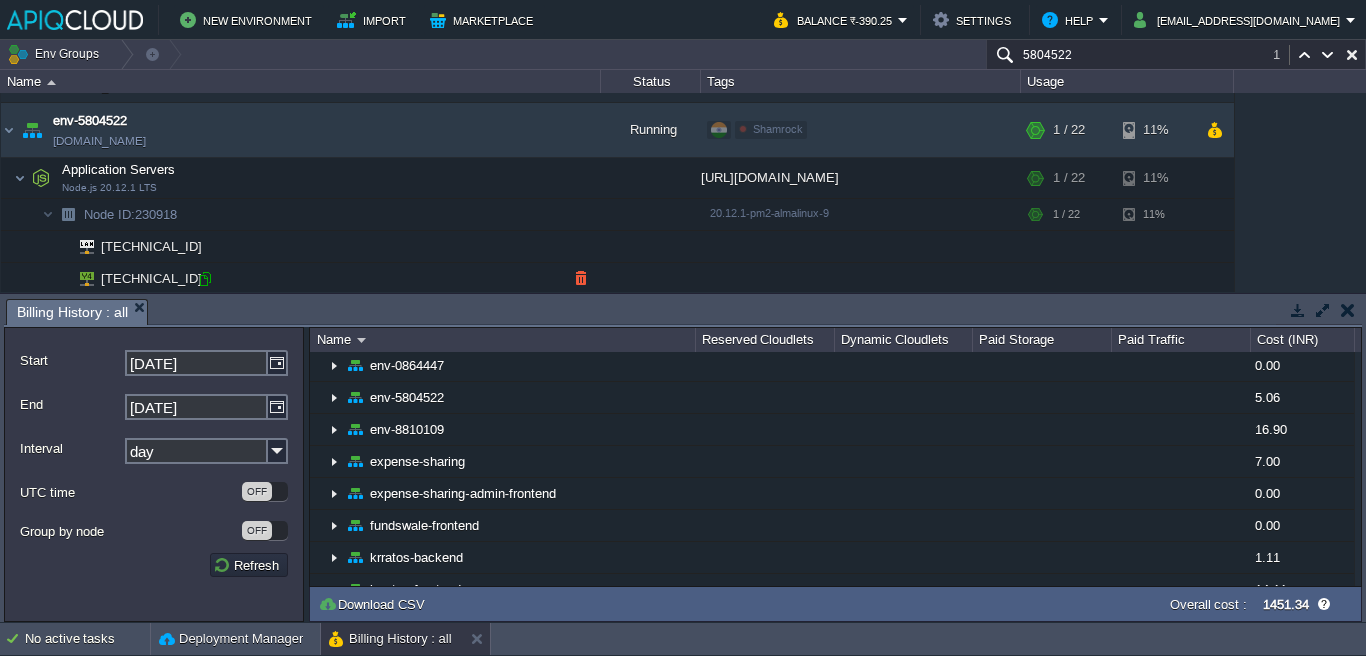 click at bounding box center [205, 279] 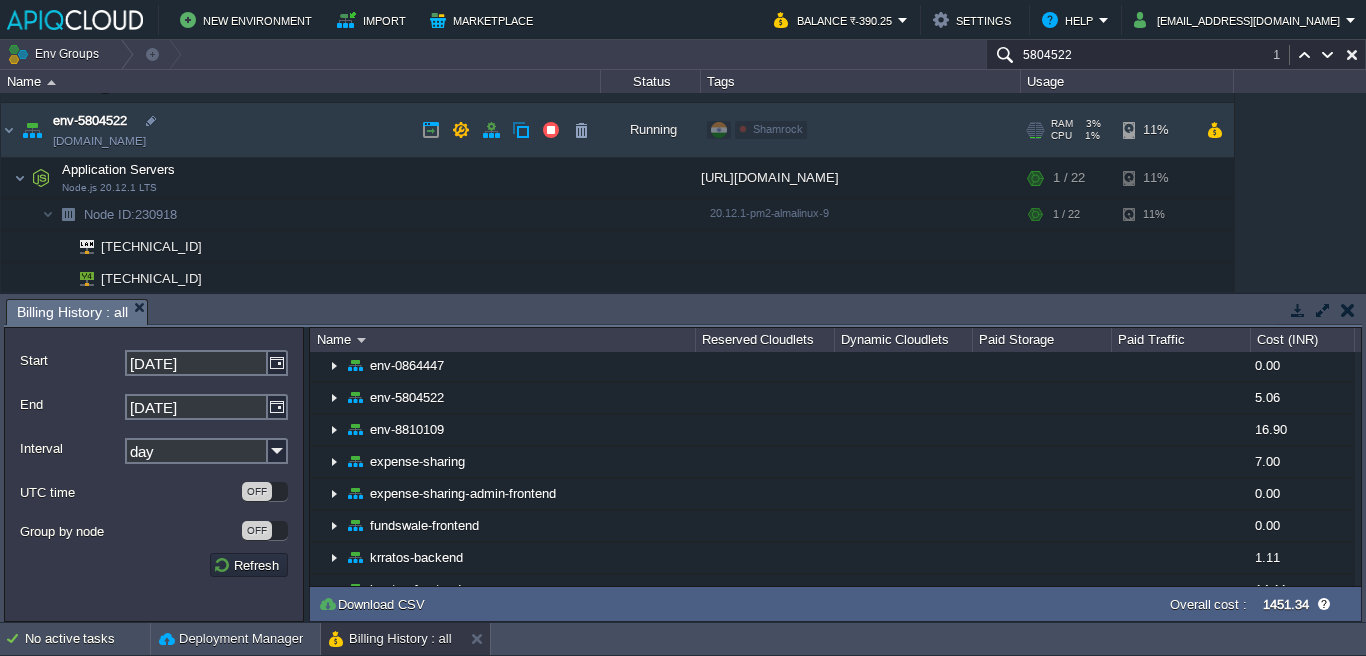 click on "[DOMAIN_NAME]" at bounding box center [99, 141] 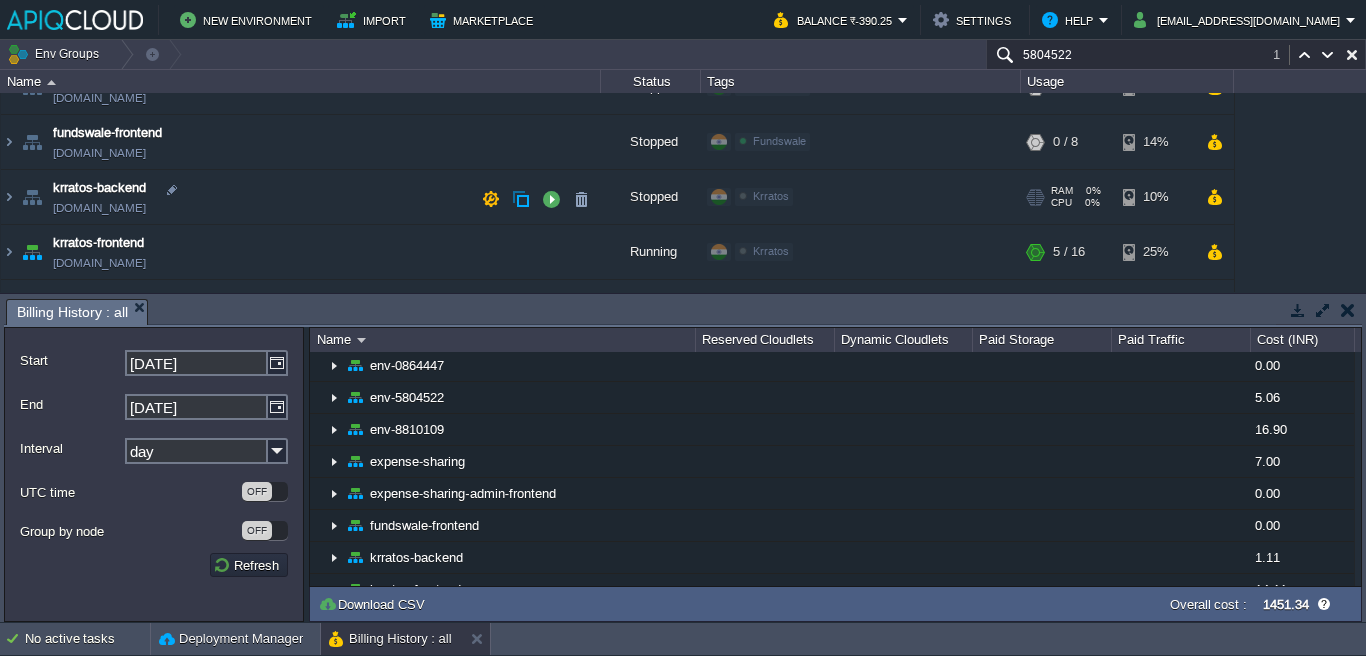 scroll, scrollTop: 763, scrollLeft: 0, axis: vertical 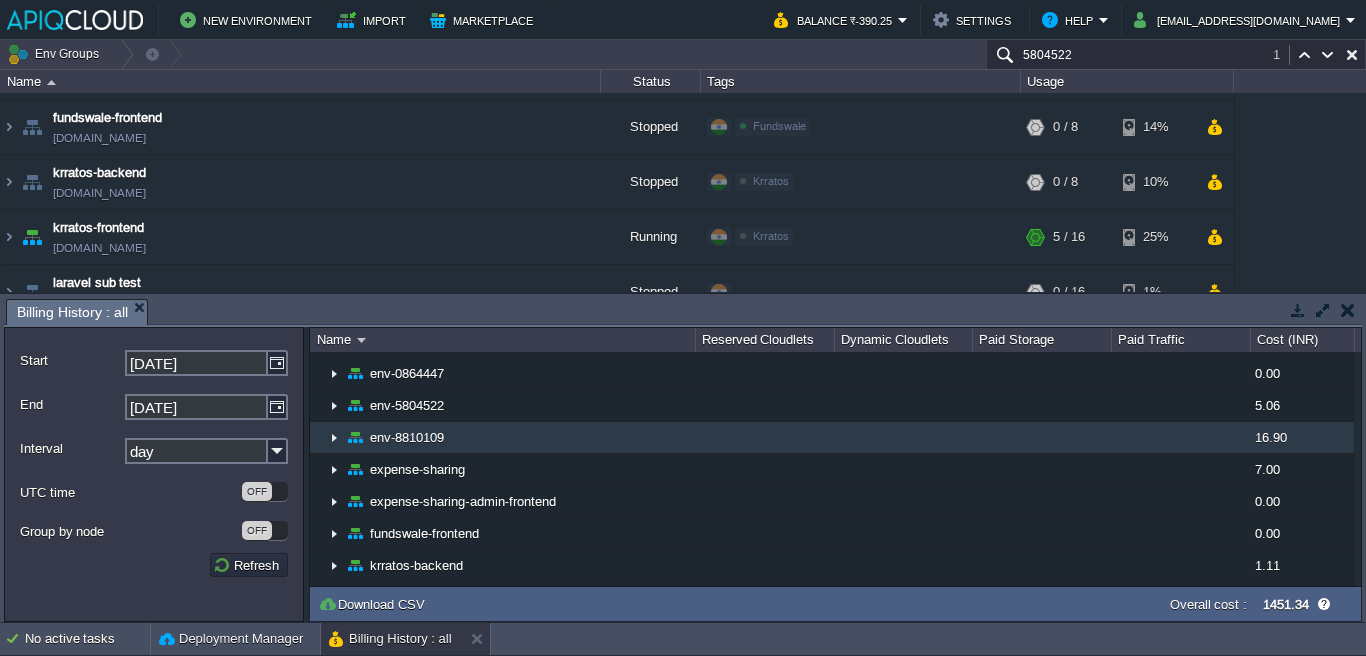 click at bounding box center [334, 437] 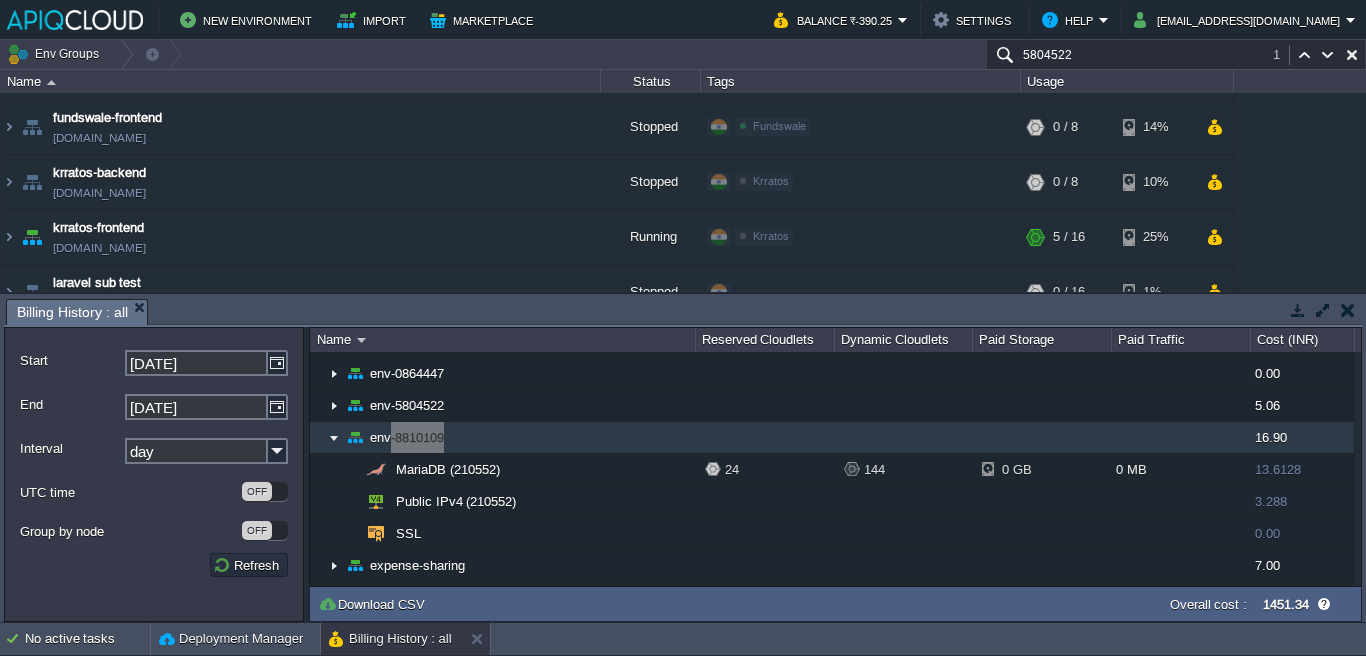 drag, startPoint x: 452, startPoint y: 436, endPoint x: 390, endPoint y: 434, distance: 62.03225 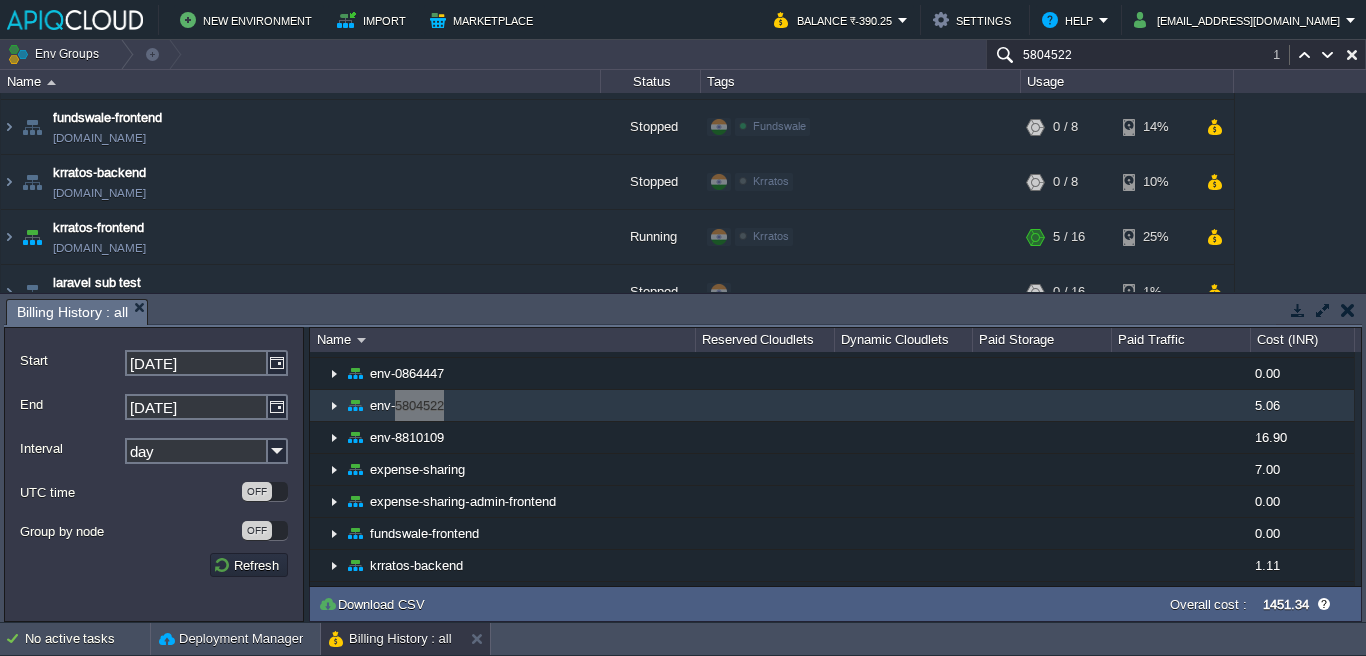 drag, startPoint x: 451, startPoint y: 406, endPoint x: 396, endPoint y: 410, distance: 55.145264 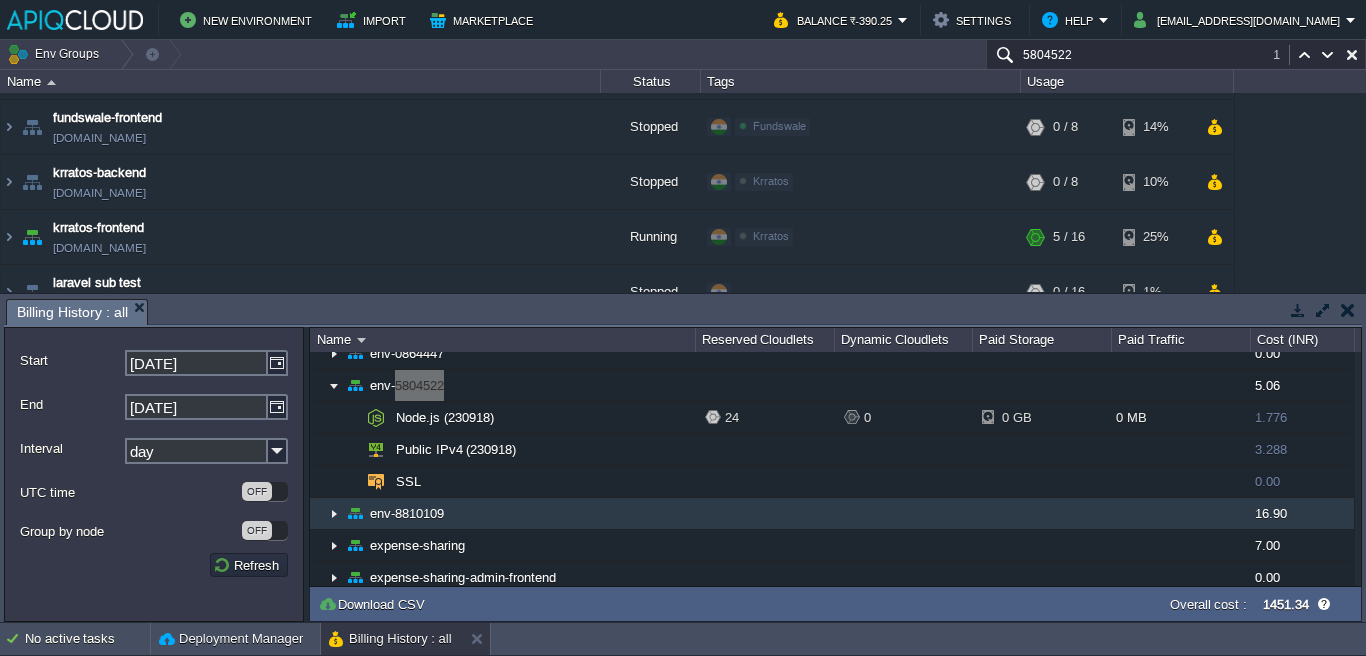scroll, scrollTop: 436, scrollLeft: 0, axis: vertical 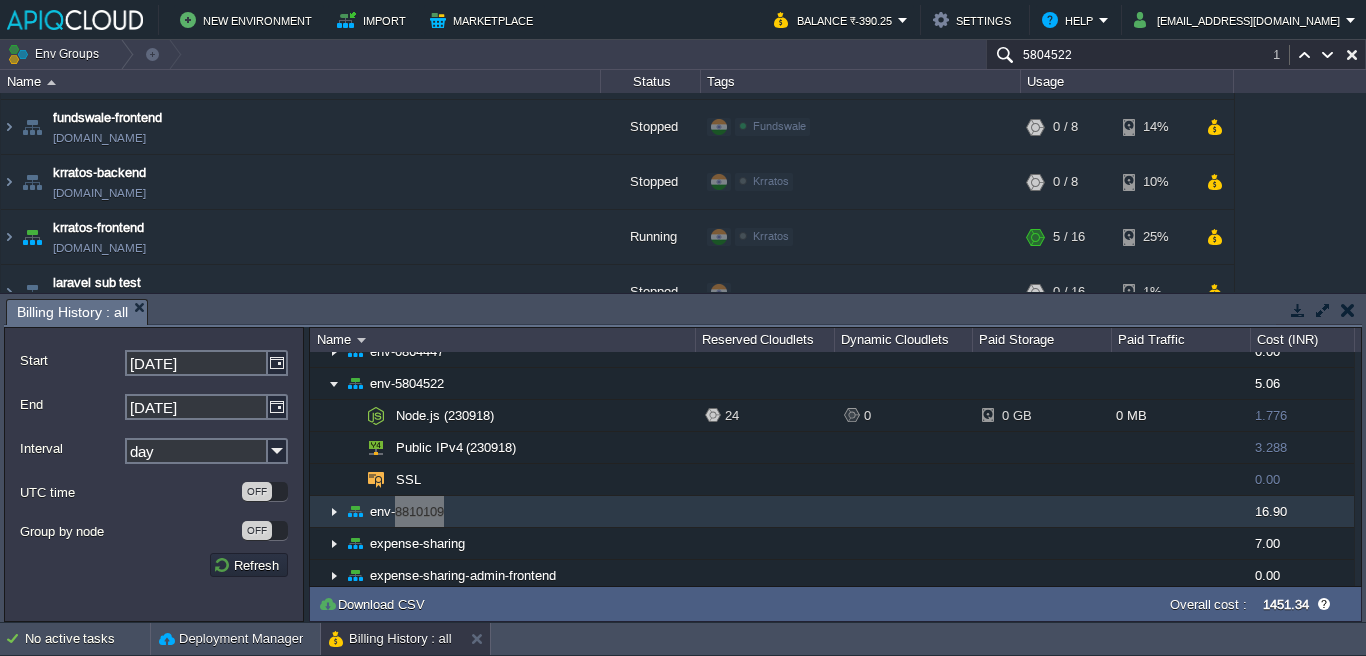 drag, startPoint x: 451, startPoint y: 513, endPoint x: 395, endPoint y: 511, distance: 56.0357 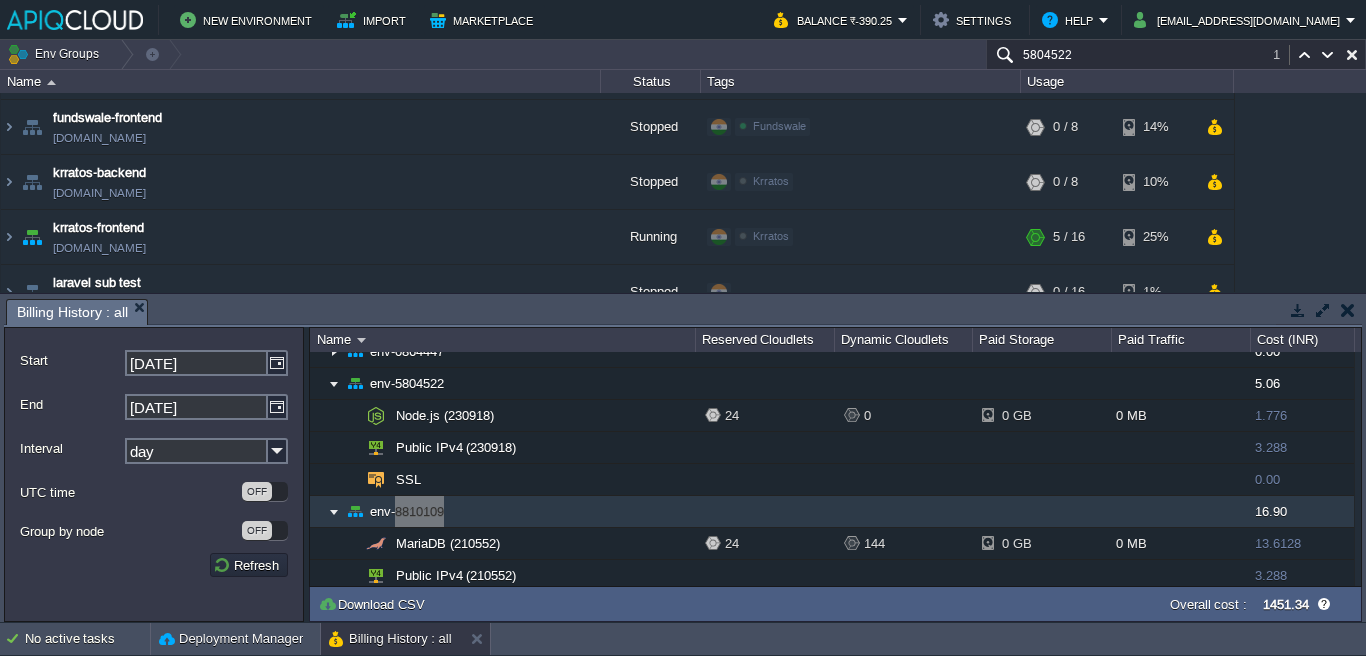 copy on "8810109" 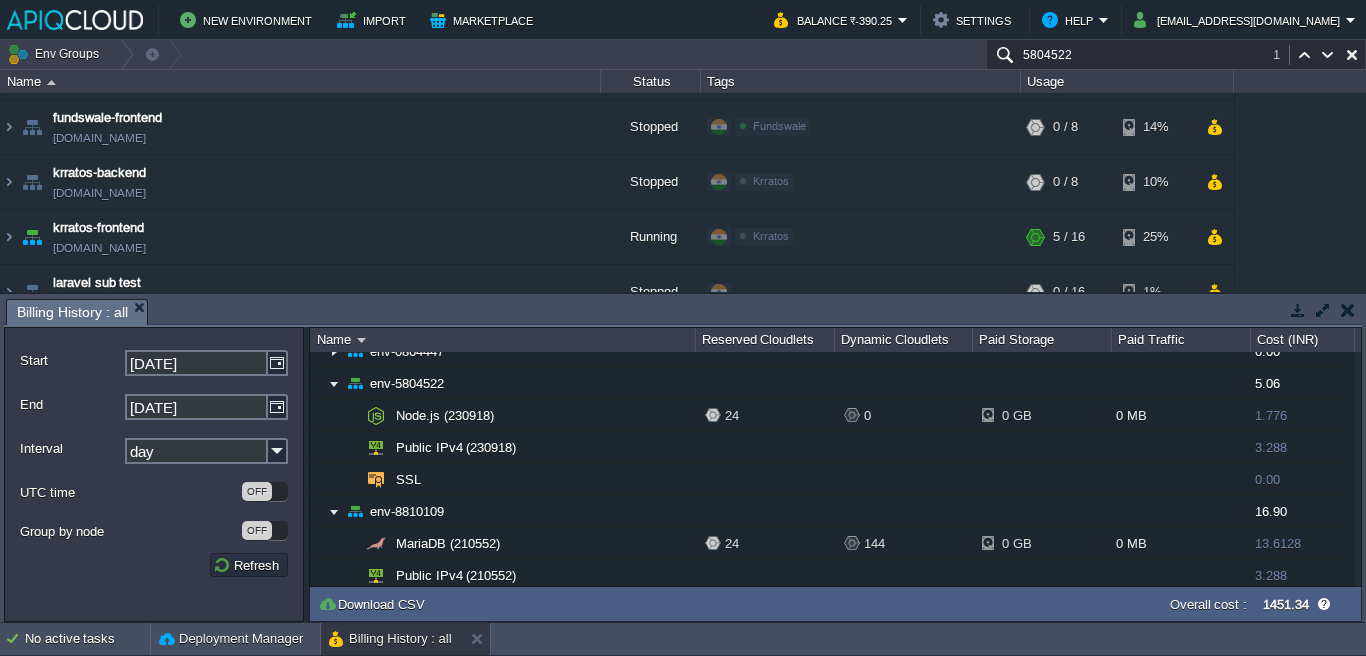 click on "5804522" at bounding box center (1176, 54) 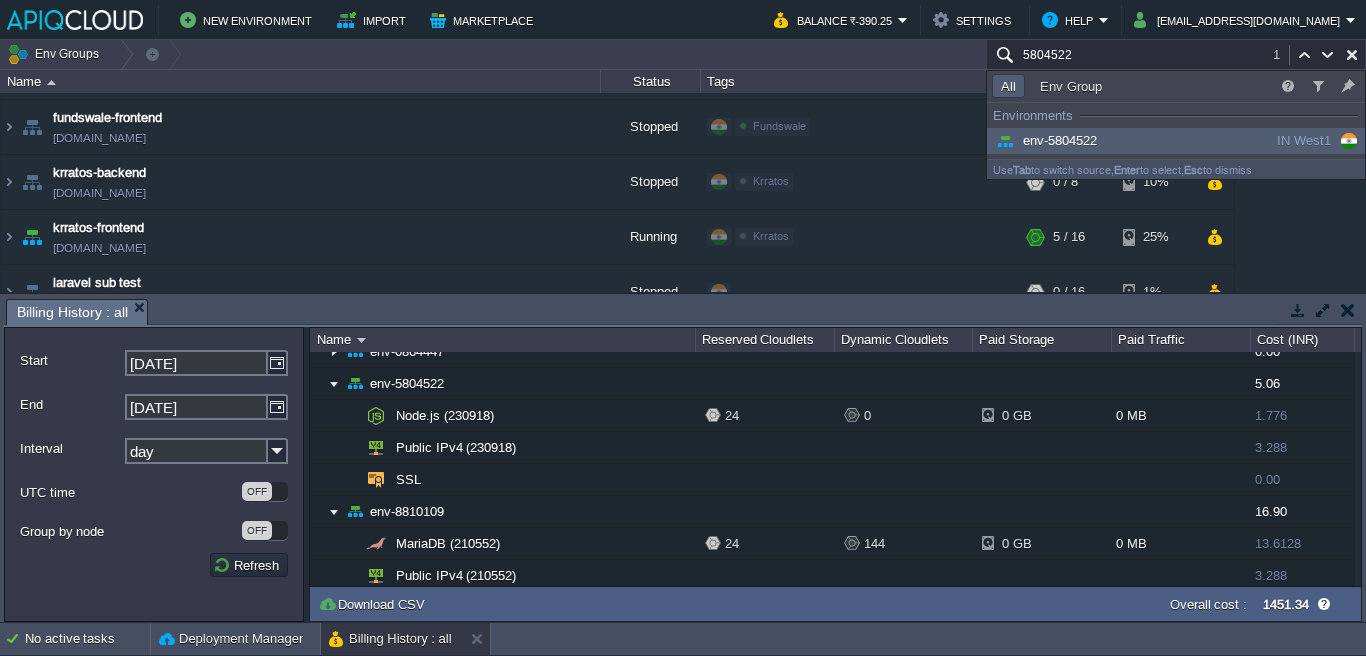 paste on "8810109" 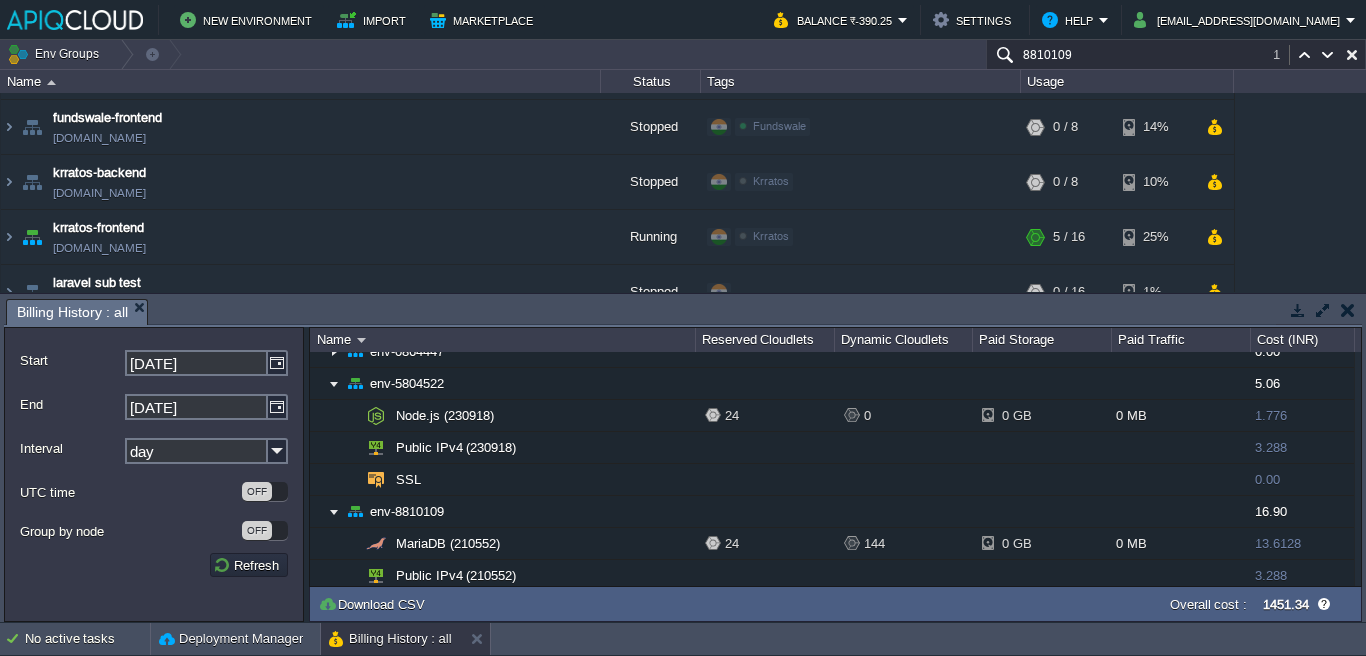 scroll, scrollTop: 1169, scrollLeft: 0, axis: vertical 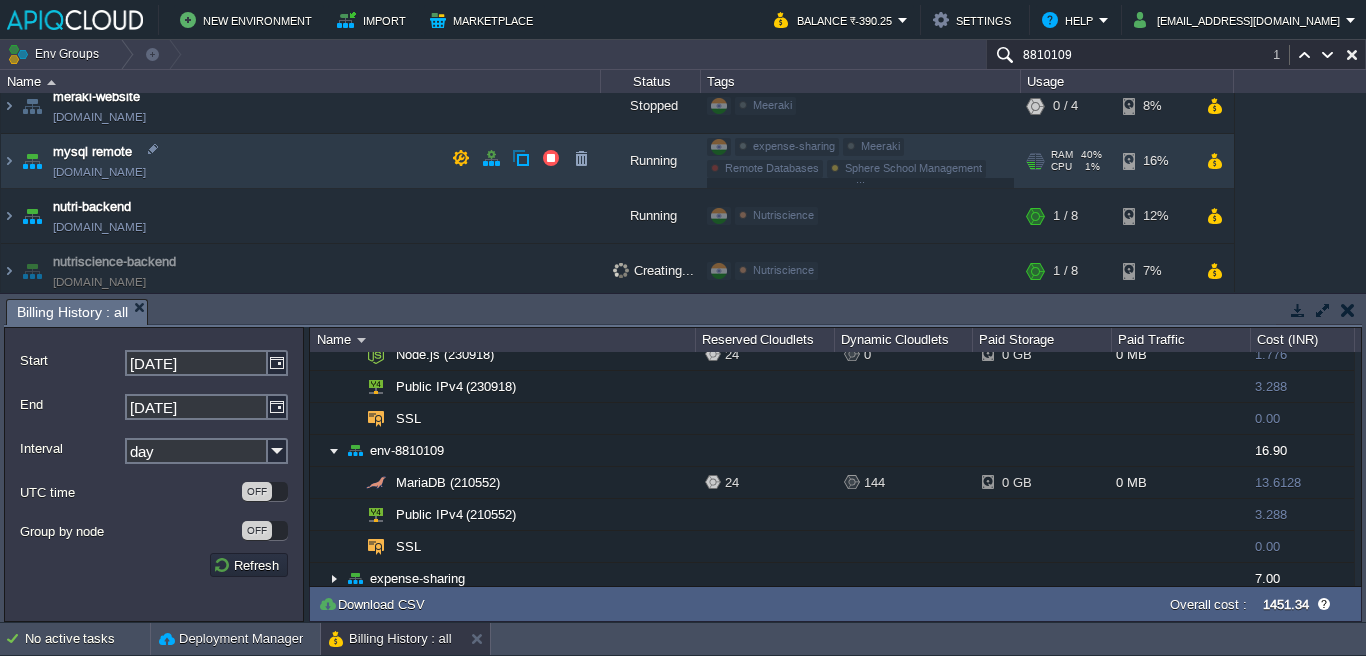 click on "mysql remote [DOMAIN_NAME]" at bounding box center [301, 161] 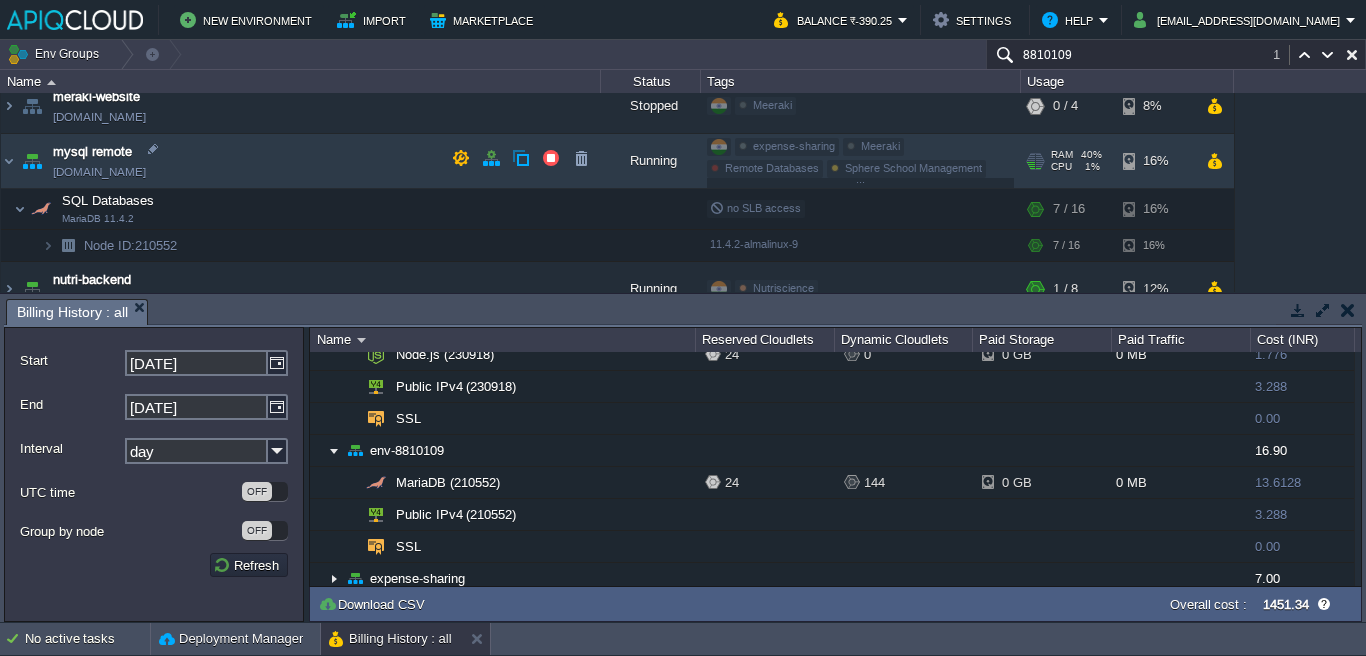 click on "mysql remote [DOMAIN_NAME]" at bounding box center [301, 161] 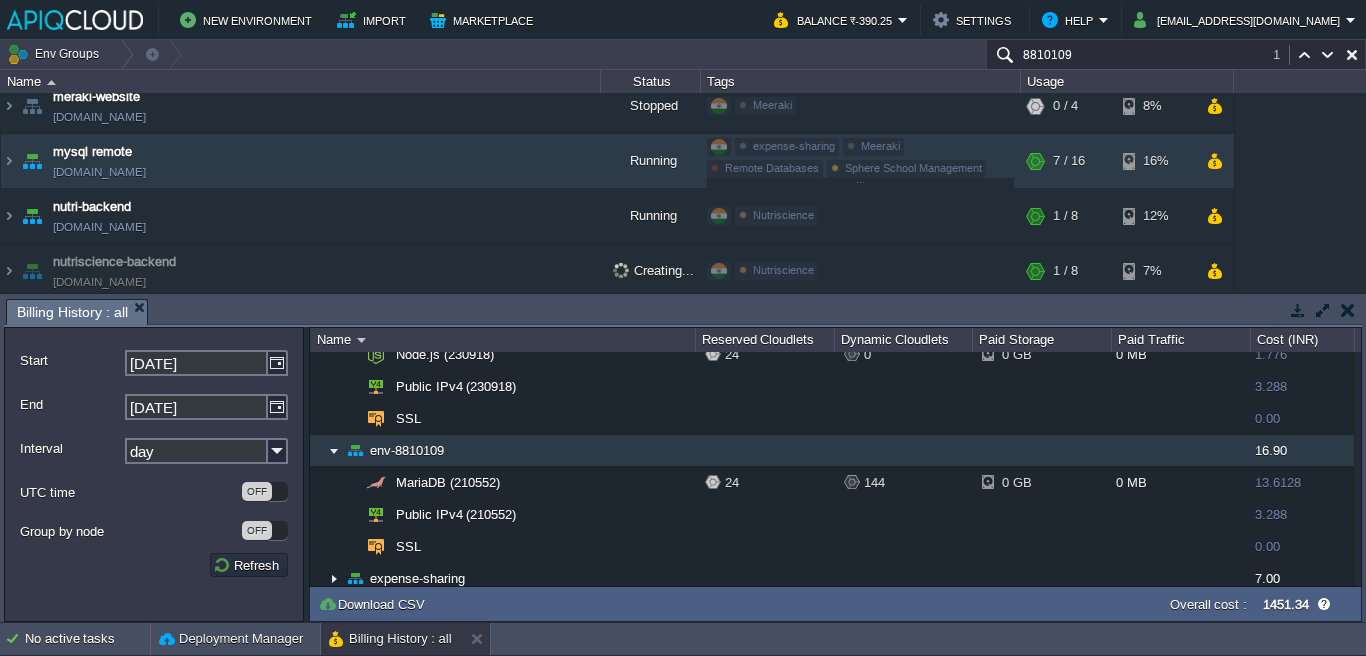 click at bounding box center [334, 450] 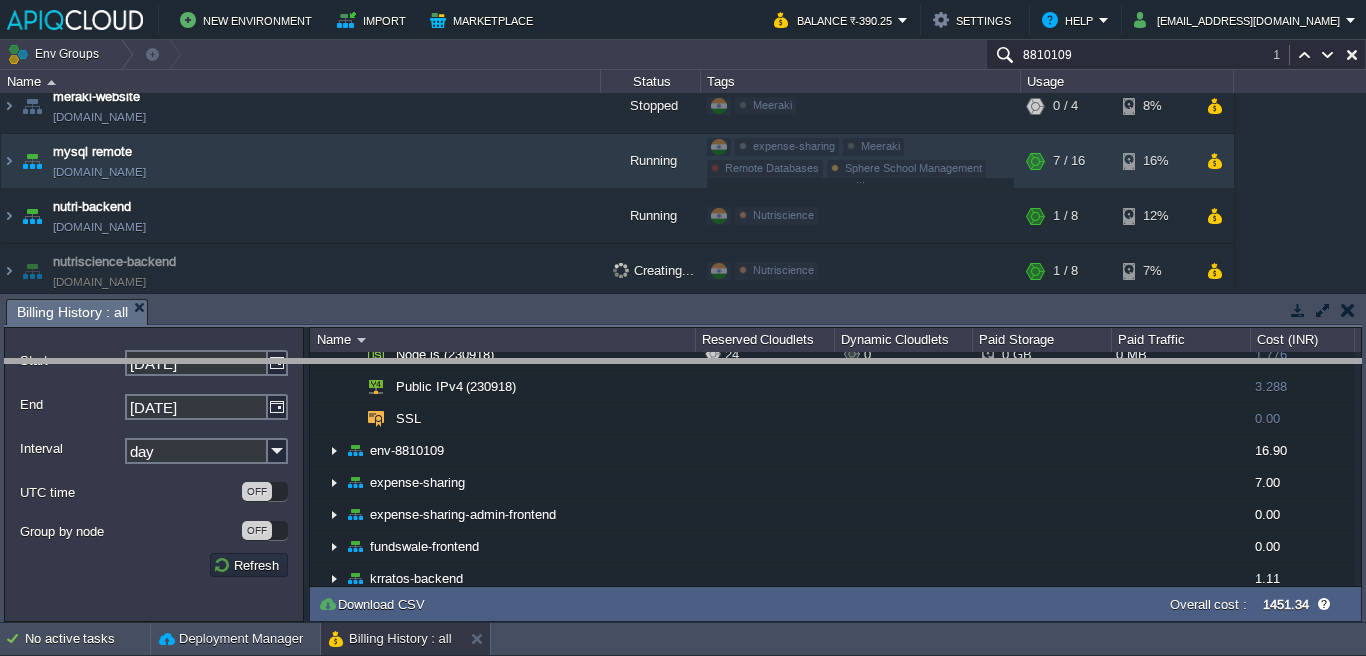 drag, startPoint x: 676, startPoint y: 314, endPoint x: 670, endPoint y: 379, distance: 65.27634 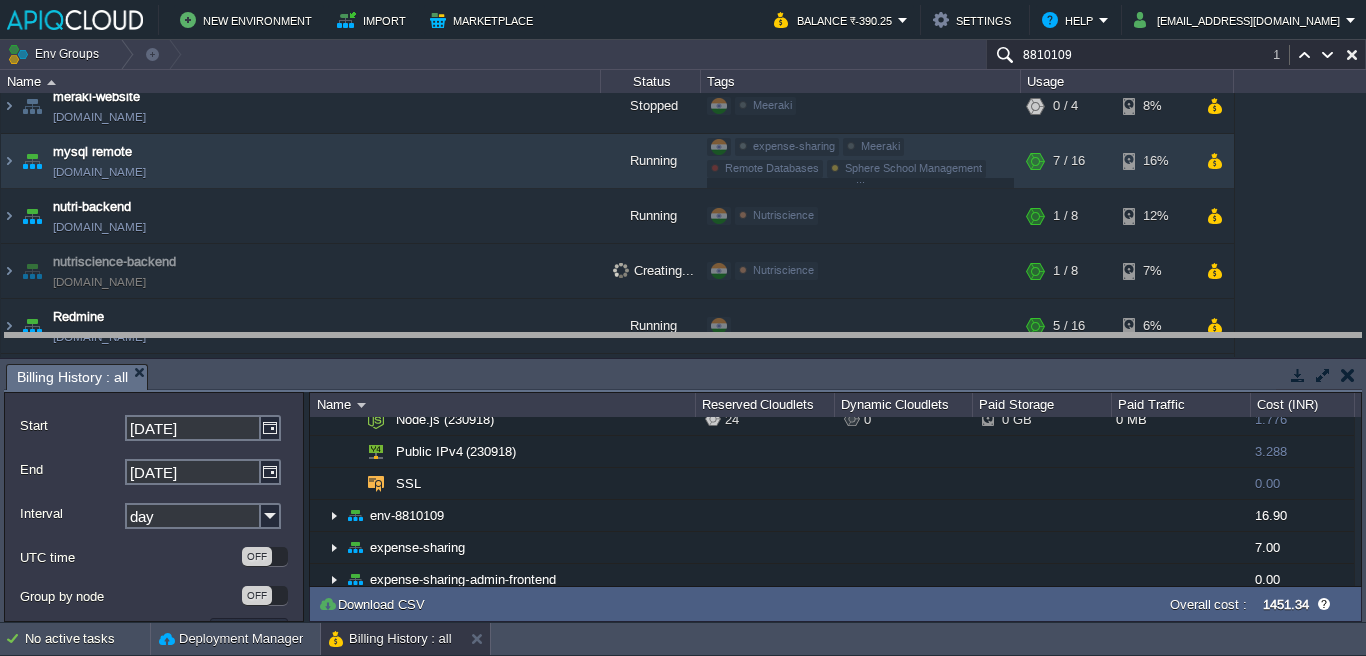 drag, startPoint x: 674, startPoint y: 381, endPoint x: 678, endPoint y: 331, distance: 50.159744 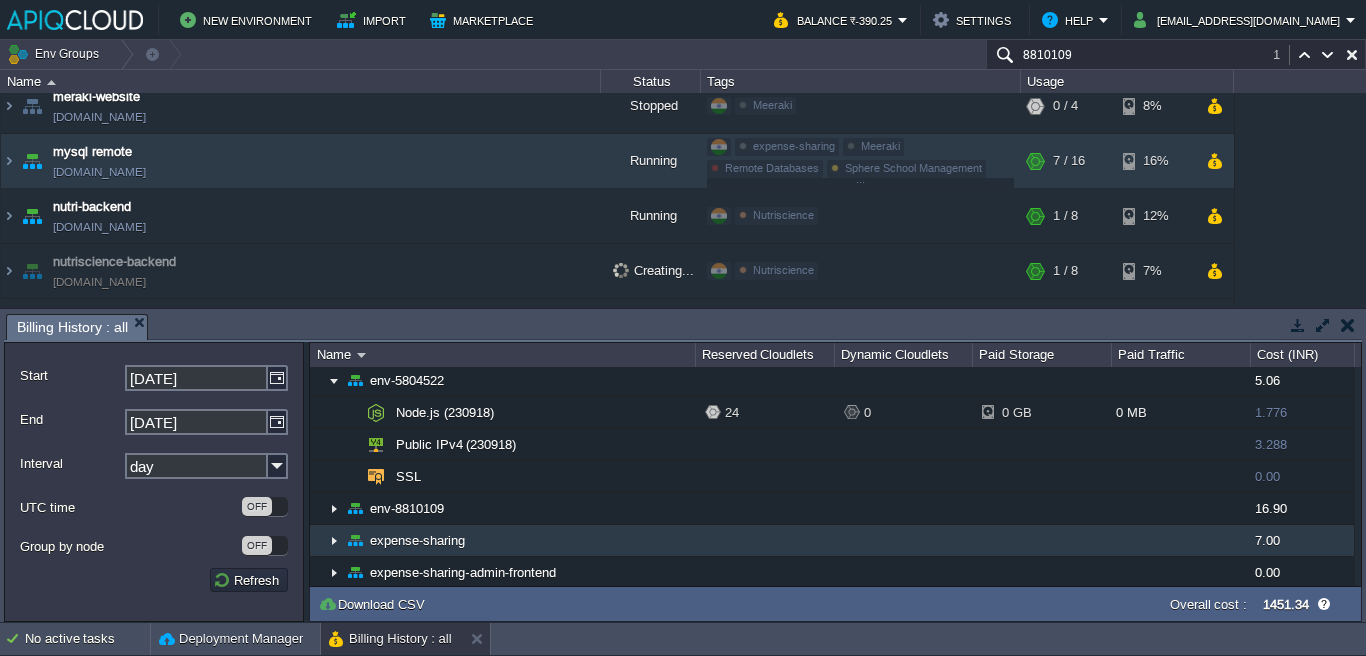 scroll, scrollTop: 449, scrollLeft: 0, axis: vertical 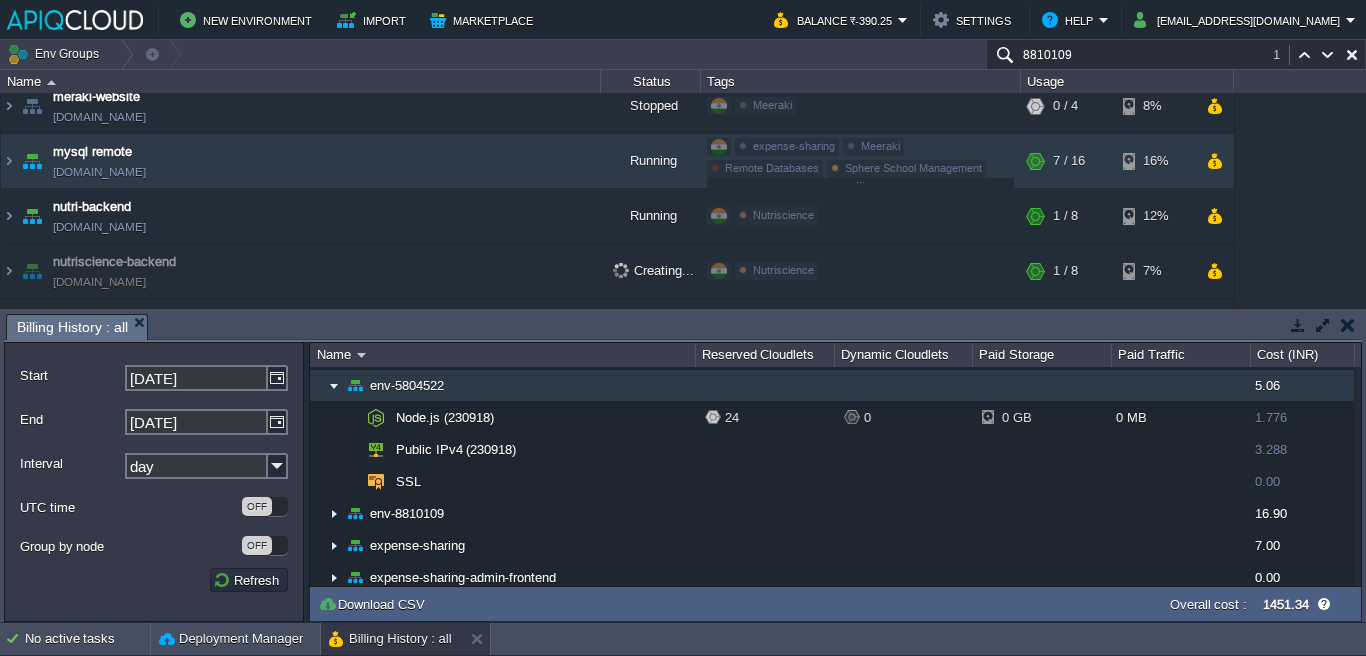 click at bounding box center [334, 385] 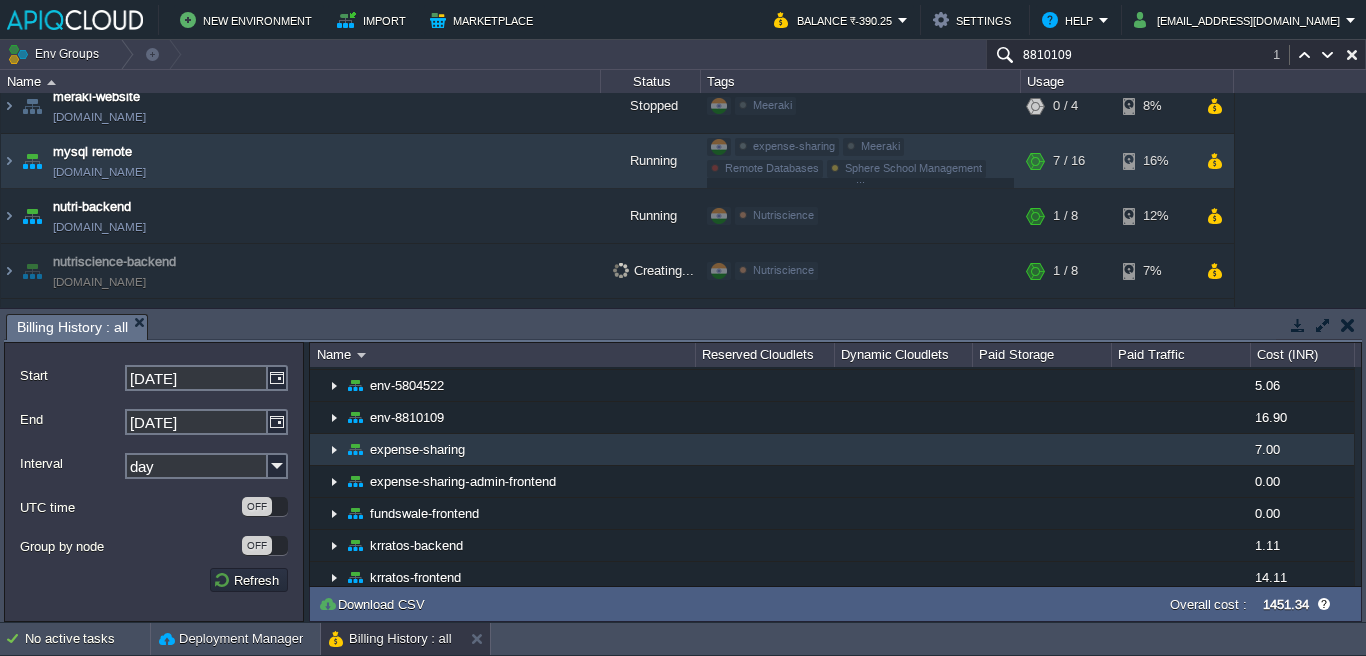 click at bounding box center (334, 449) 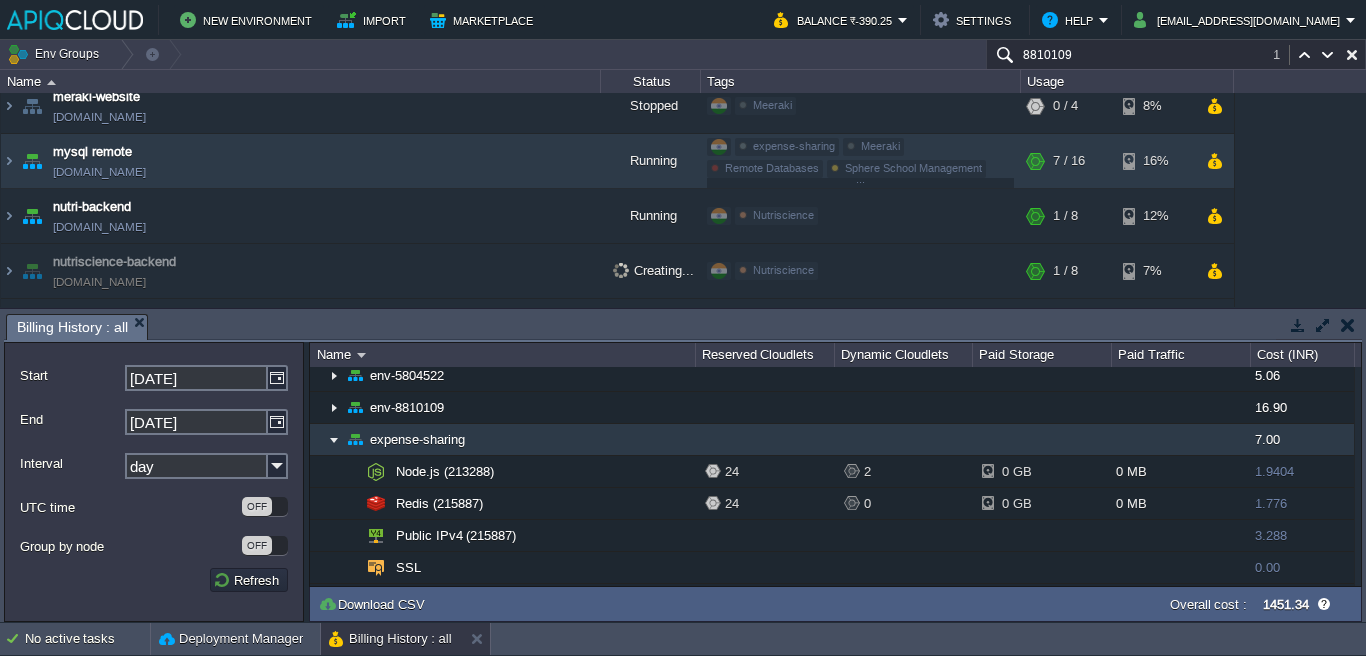 scroll, scrollTop: 499, scrollLeft: 0, axis: vertical 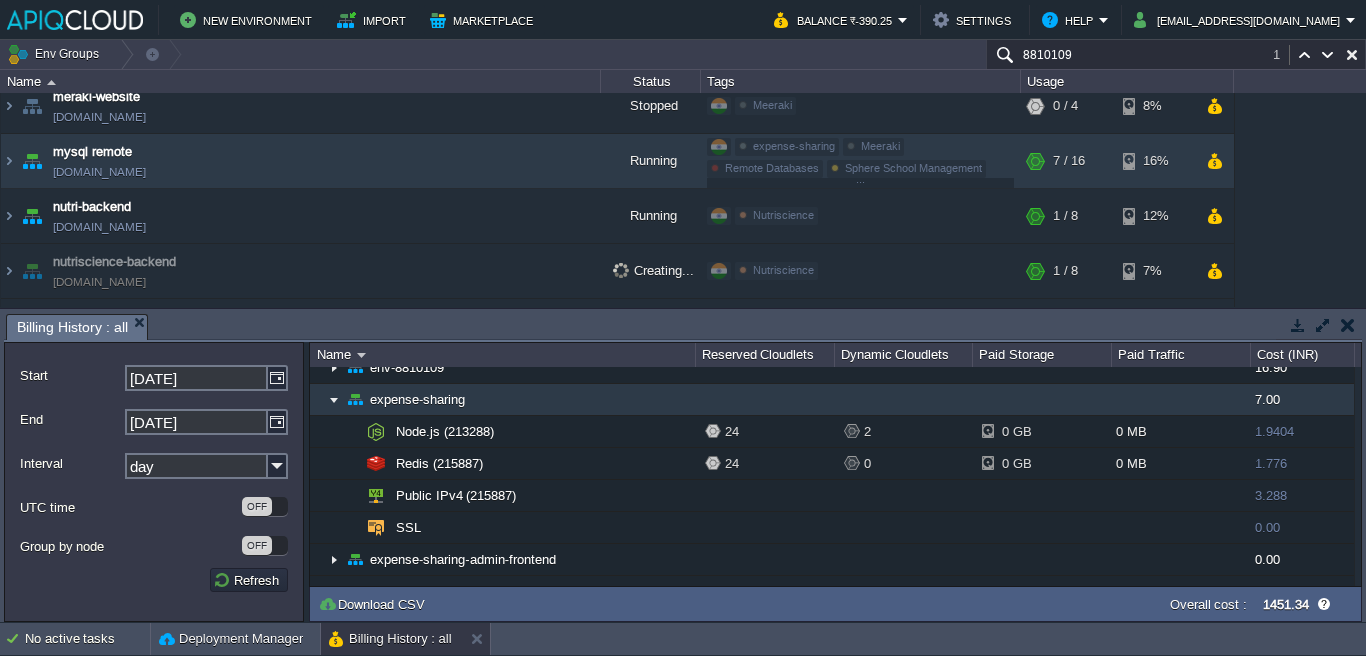 click at bounding box center [334, 399] 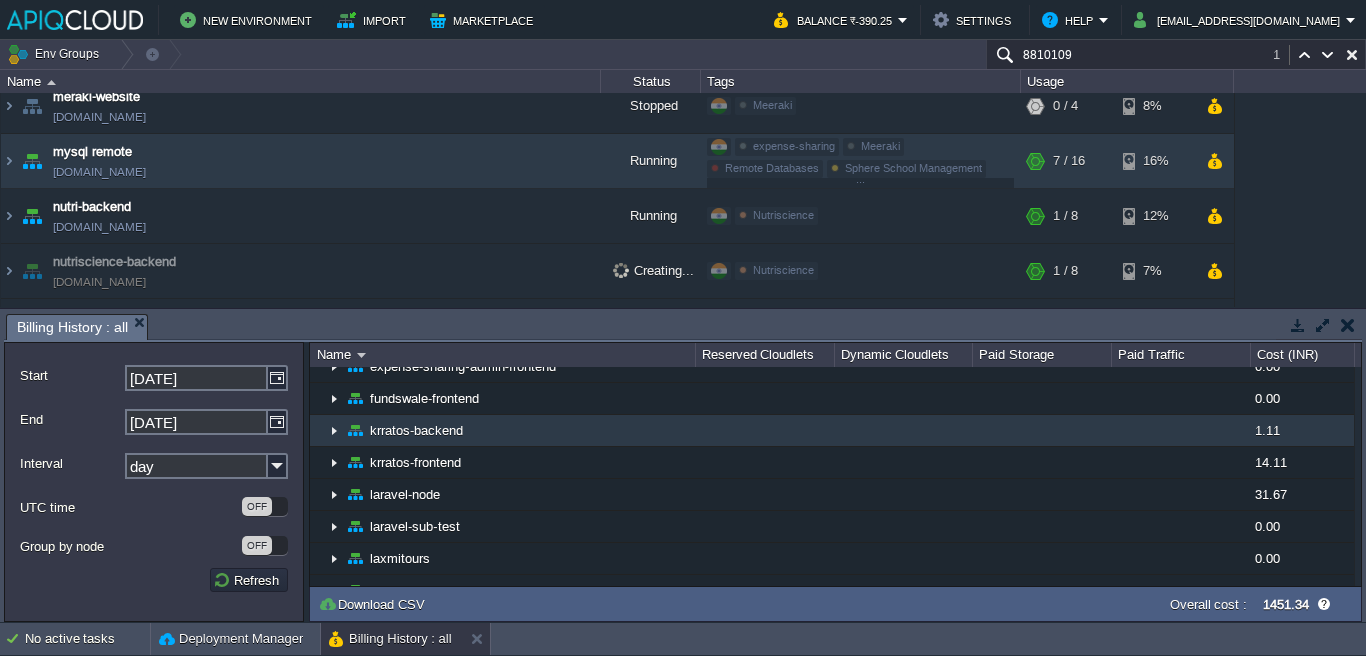 scroll, scrollTop: 584, scrollLeft: 0, axis: vertical 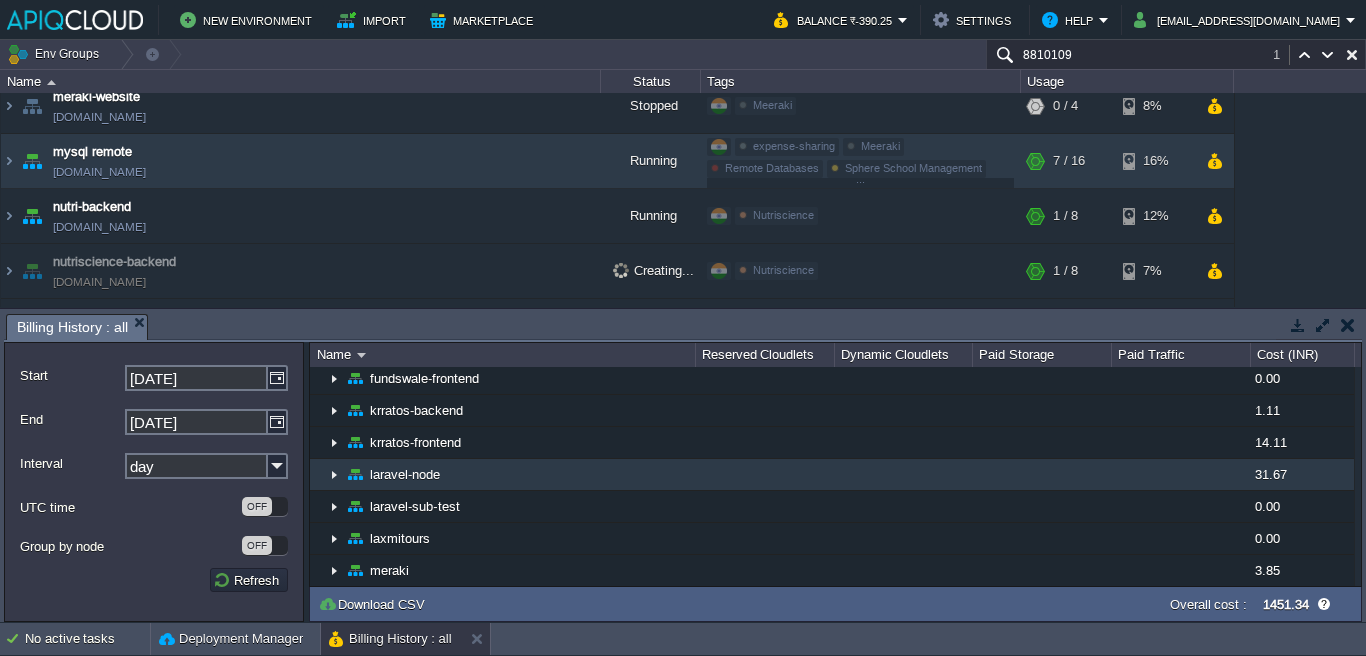 click at bounding box center (334, 474) 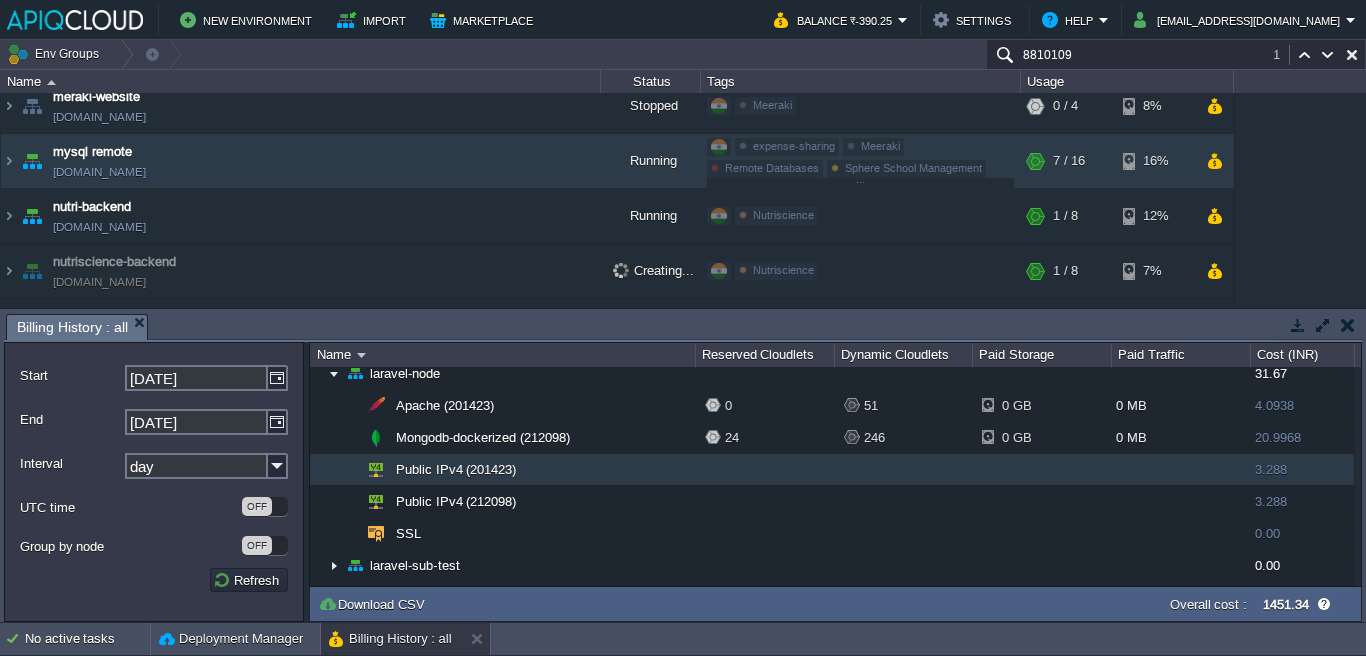 scroll, scrollTop: 640, scrollLeft: 0, axis: vertical 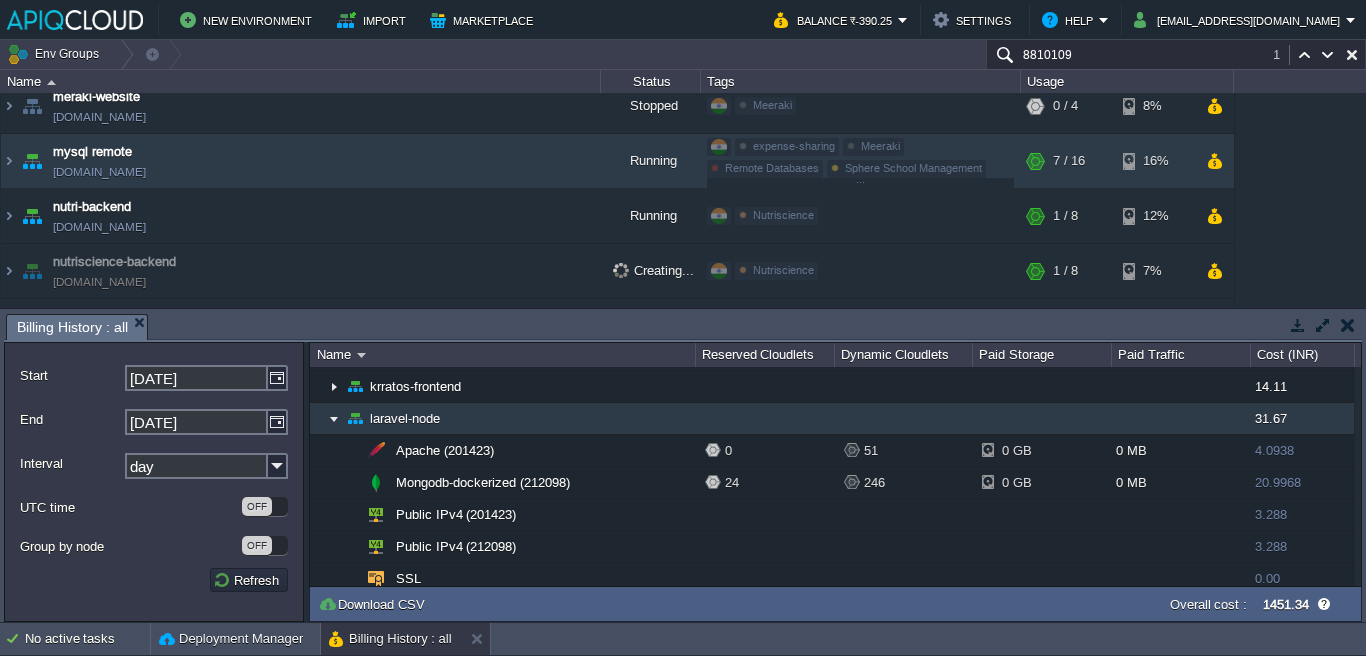 click at bounding box center (334, 418) 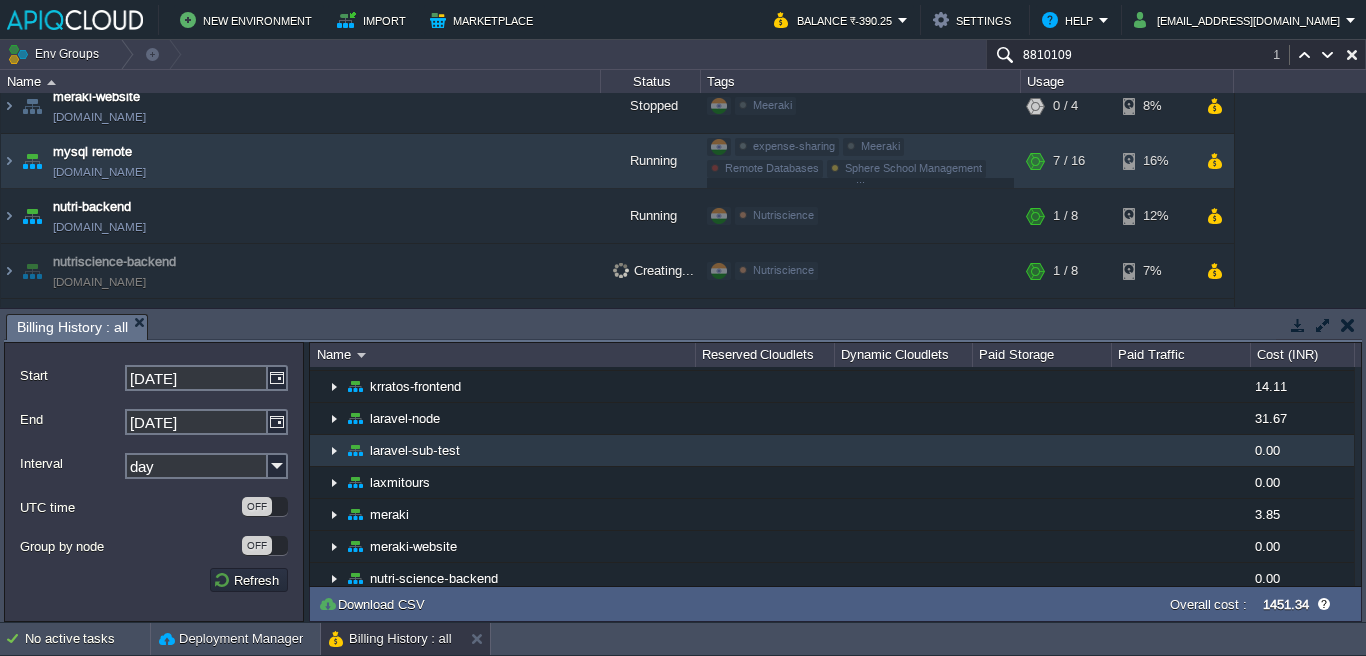 click at bounding box center [334, 450] 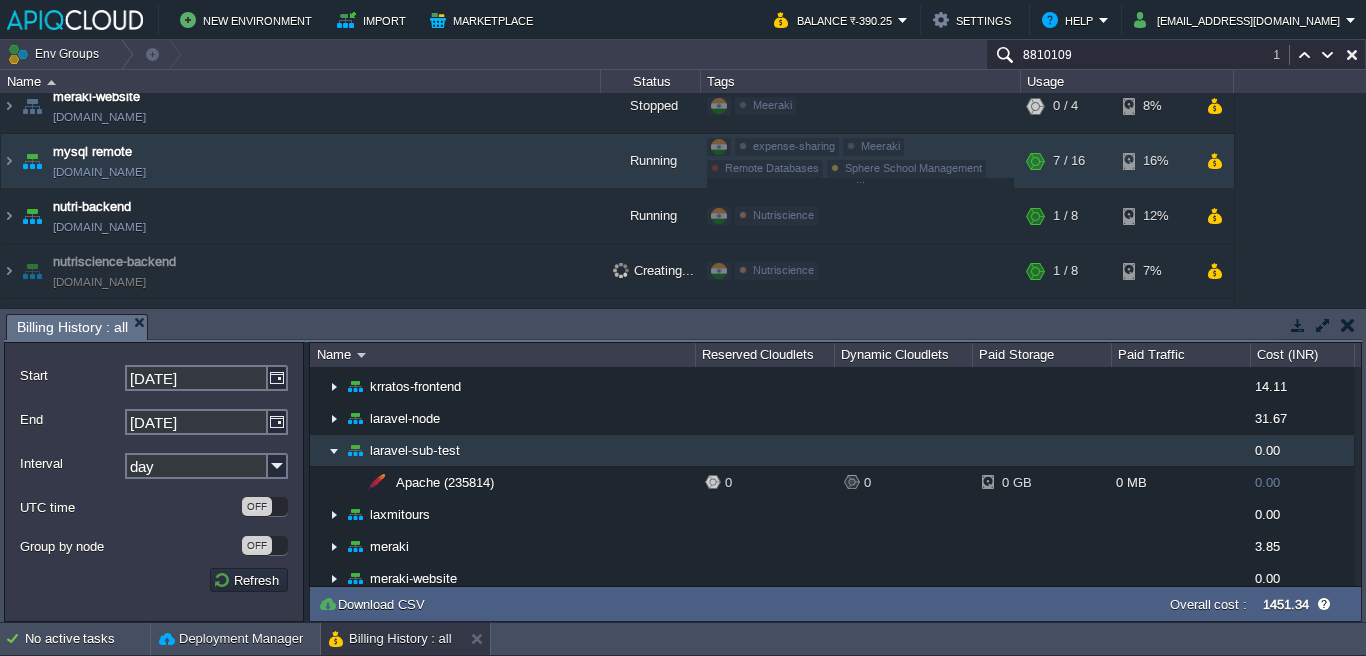 click at bounding box center (334, 450) 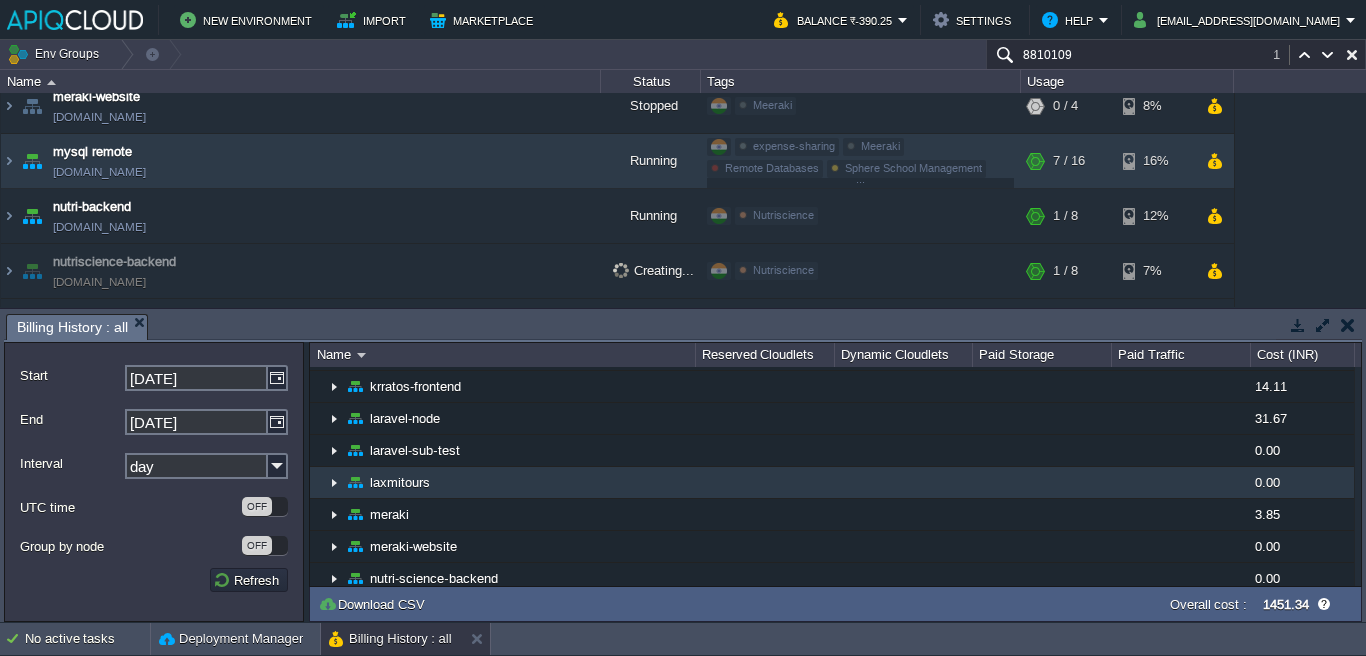 click at bounding box center (334, 482) 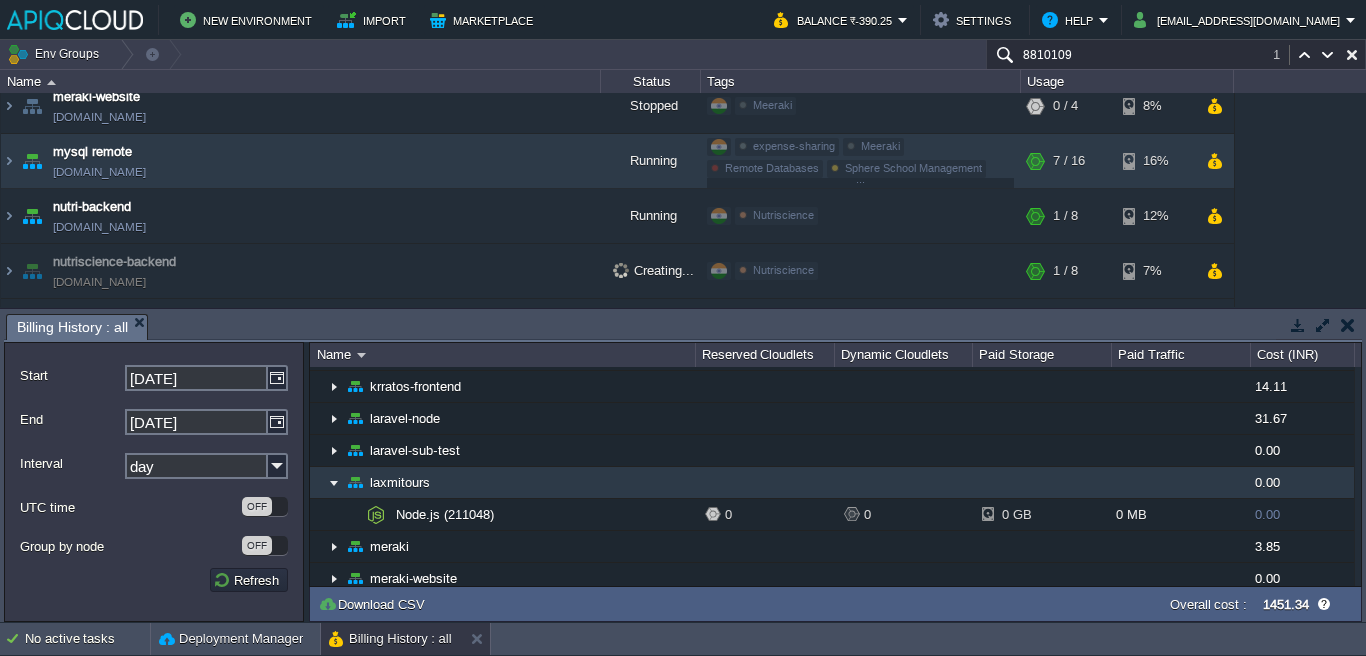 click at bounding box center [334, 482] 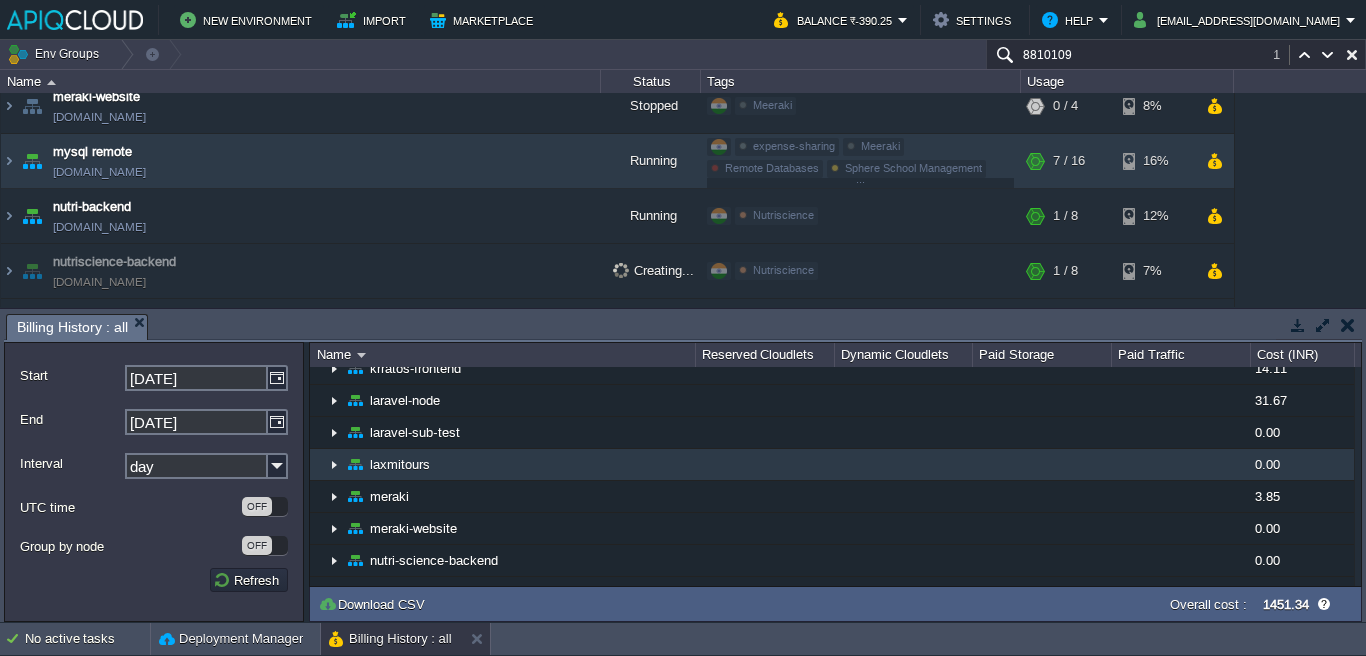 scroll, scrollTop: 675, scrollLeft: 0, axis: vertical 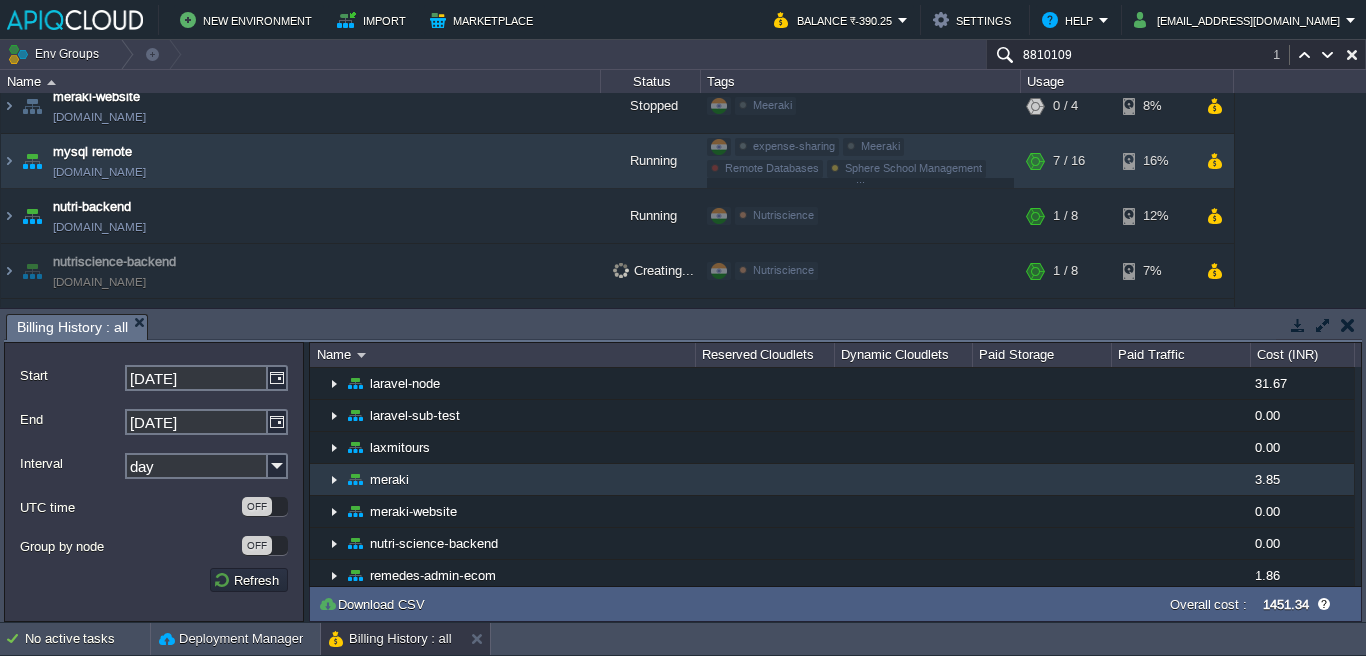 click at bounding box center (334, 479) 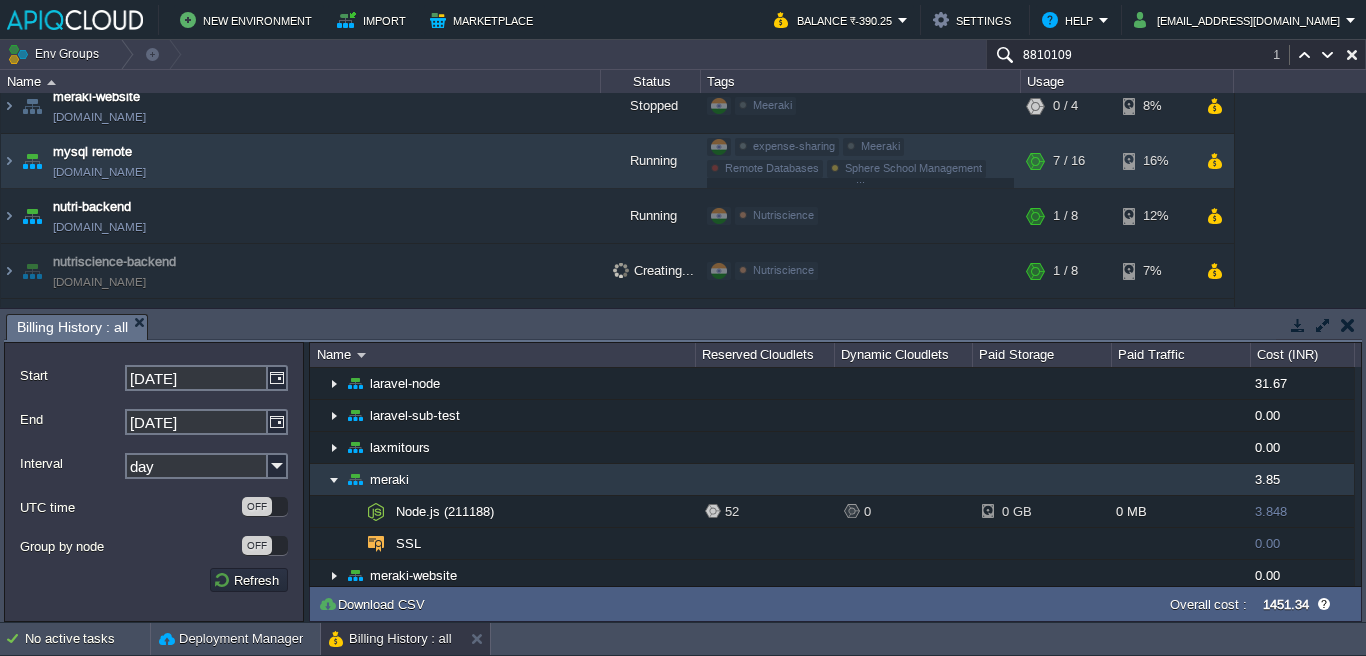 click at bounding box center [334, 479] 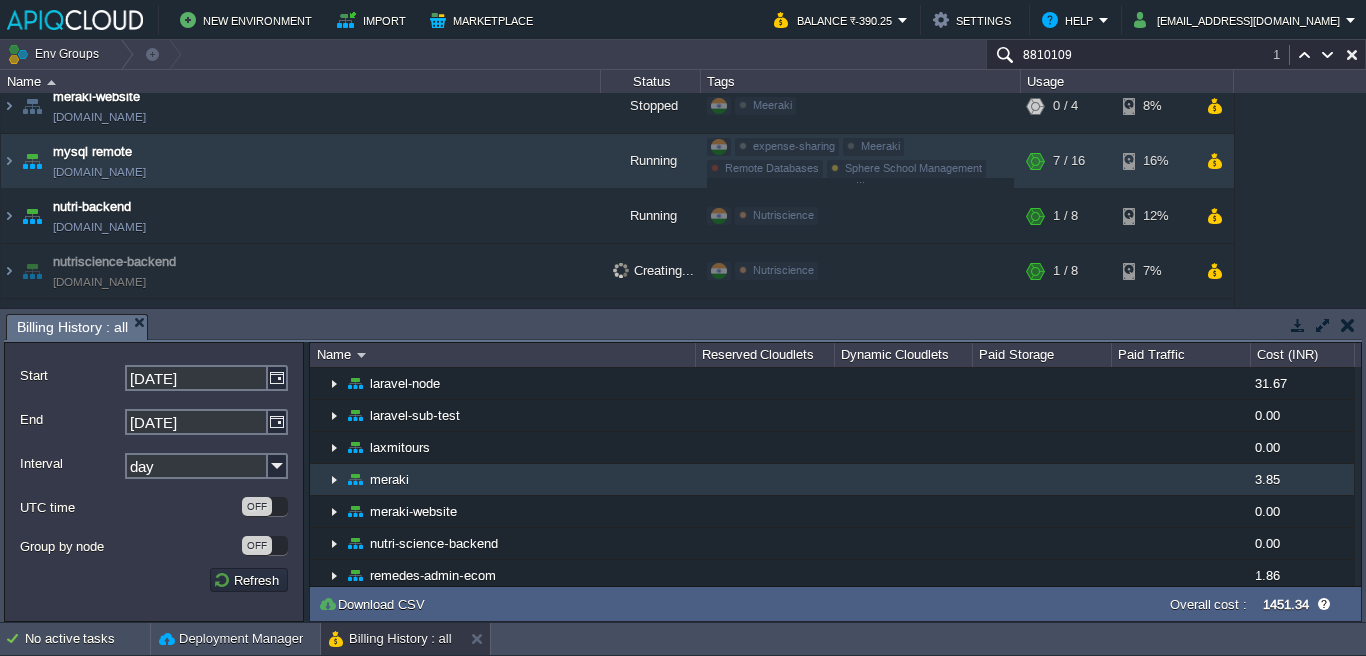 click at bounding box center [334, 479] 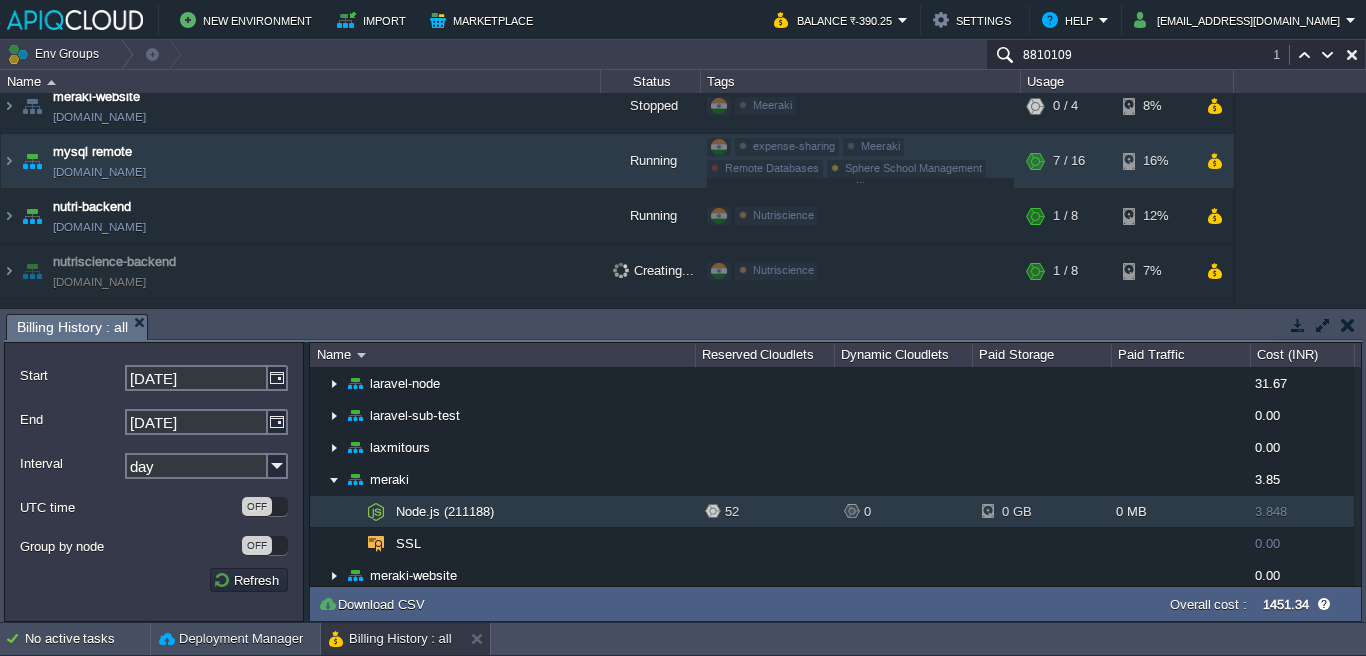 click on "Node.js (211188)" at bounding box center [445, 511] 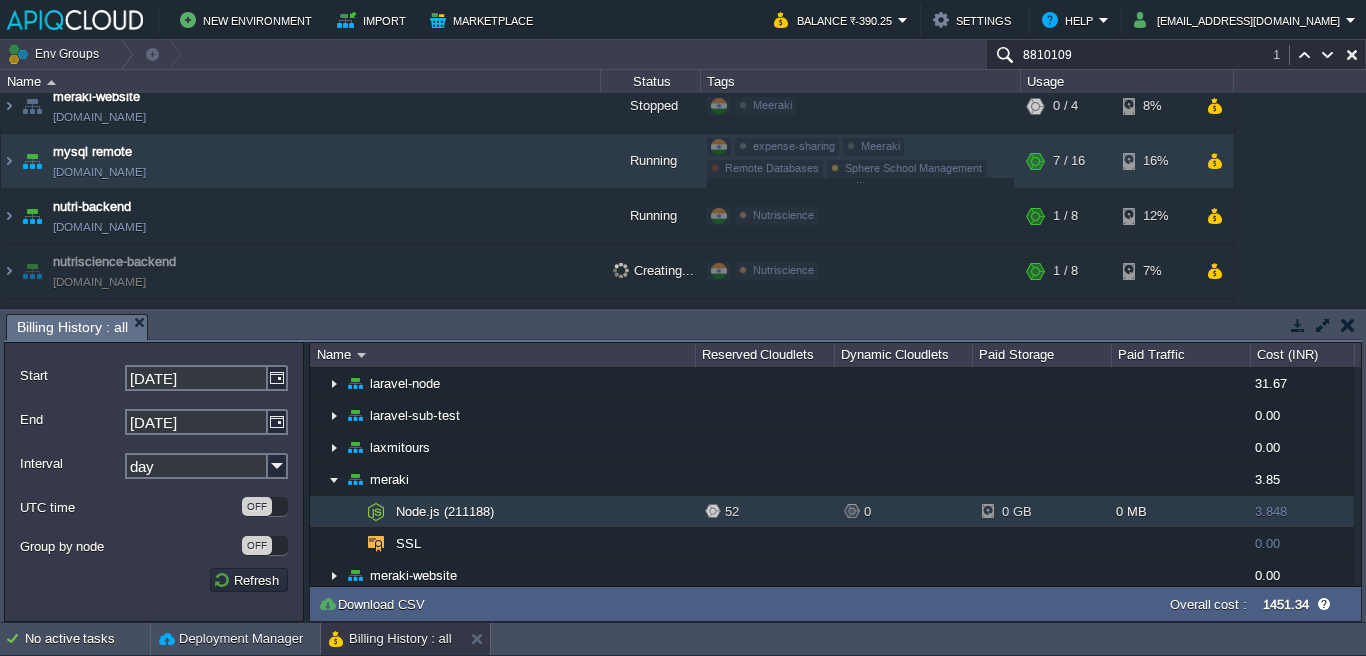 click on "Node.js (211188)" at bounding box center (445, 511) 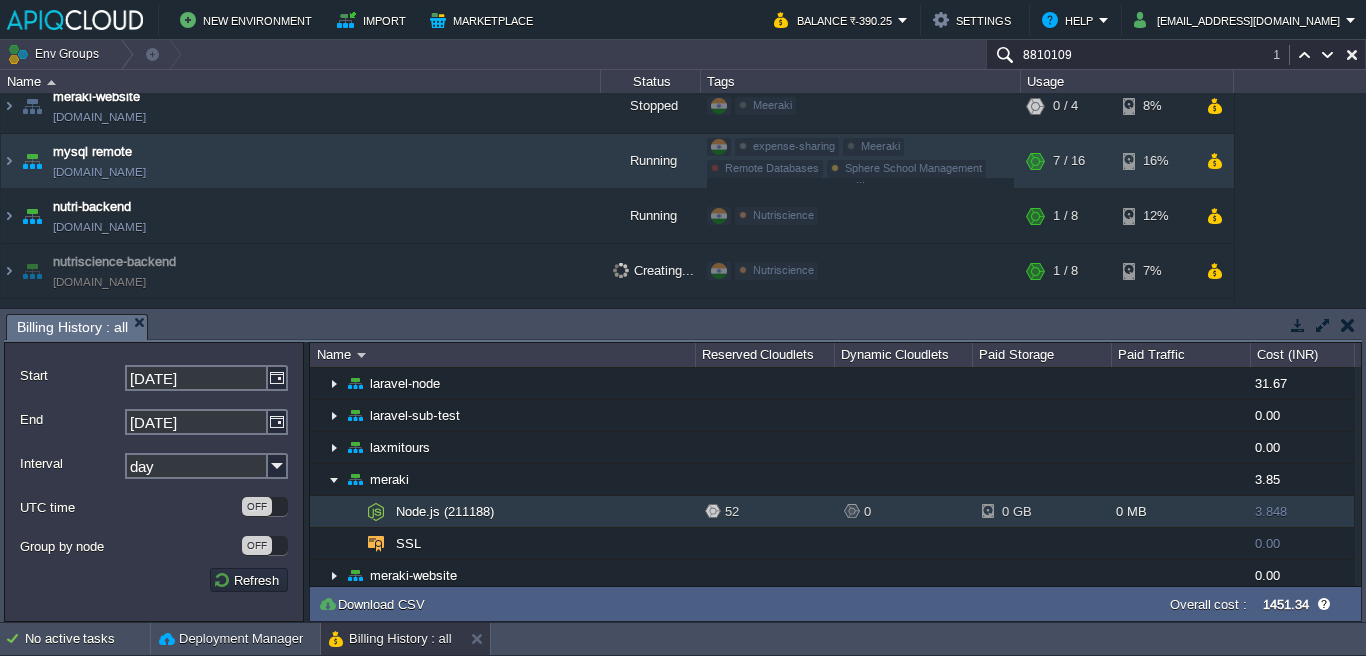 drag, startPoint x: 1094, startPoint y: 58, endPoint x: 924, endPoint y: 47, distance: 170.35551 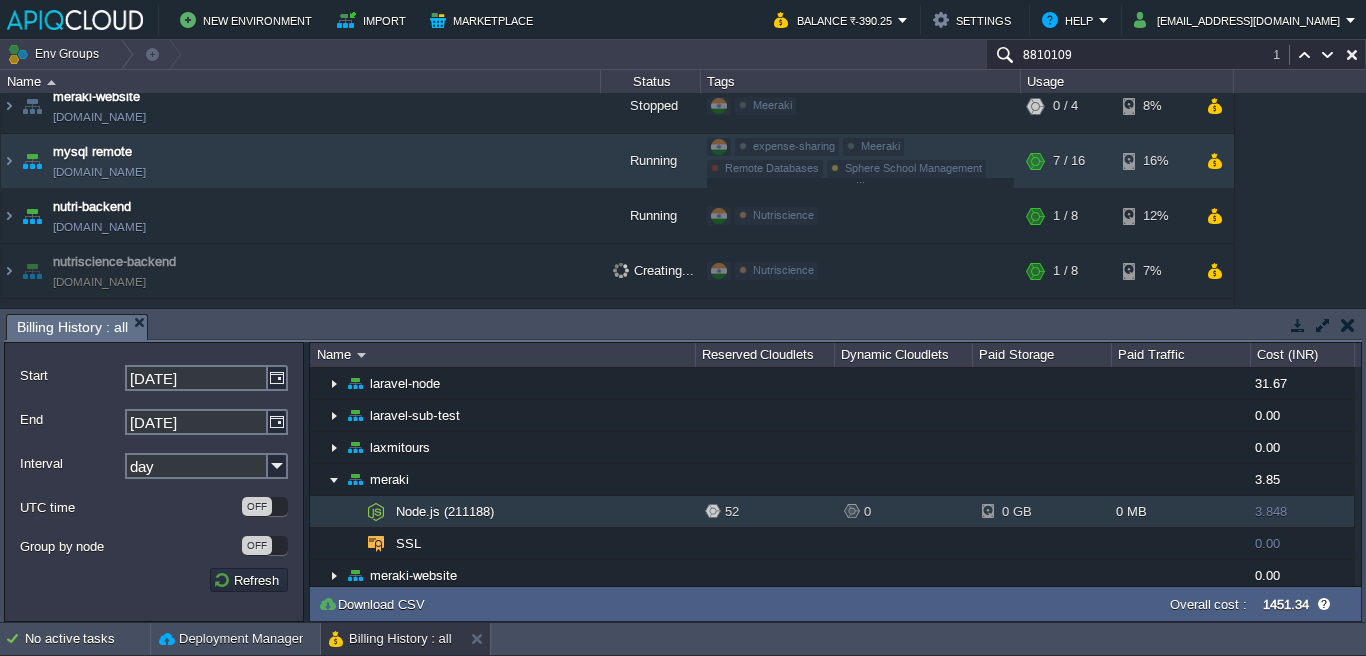 click on "Env Groups                     8810109       1" at bounding box center [683, 54] 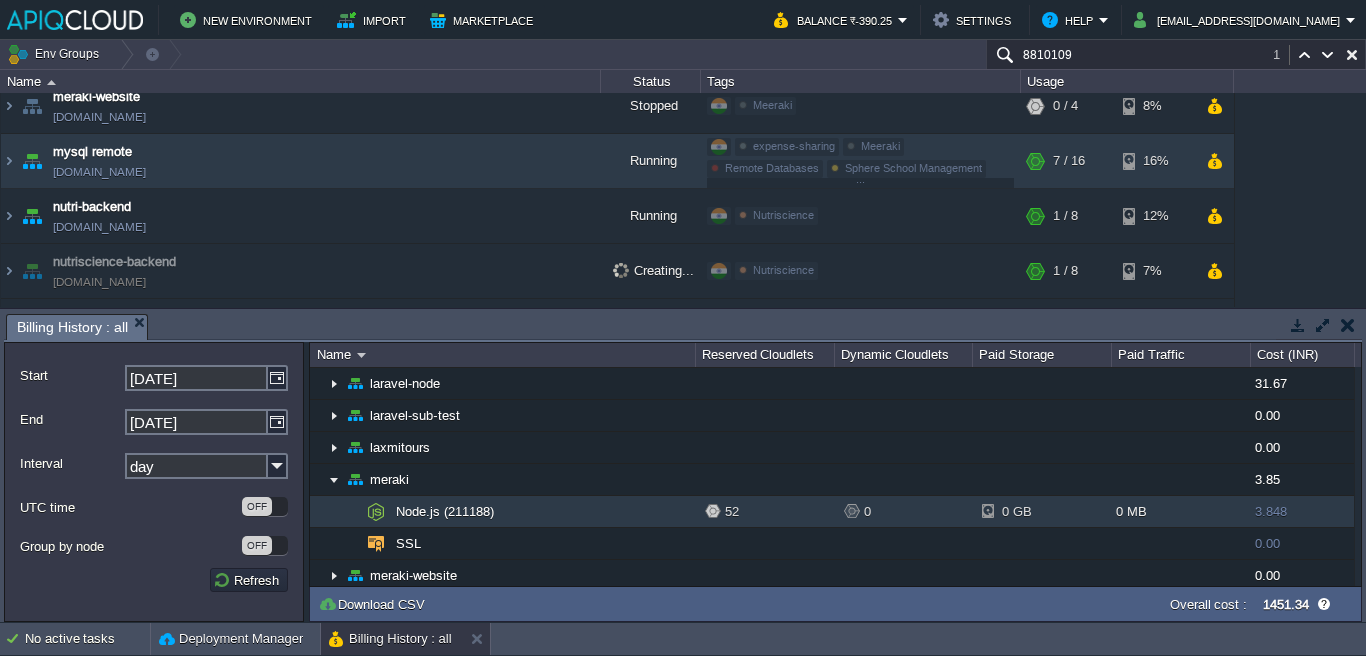 click on "8810109" at bounding box center [1176, 54] 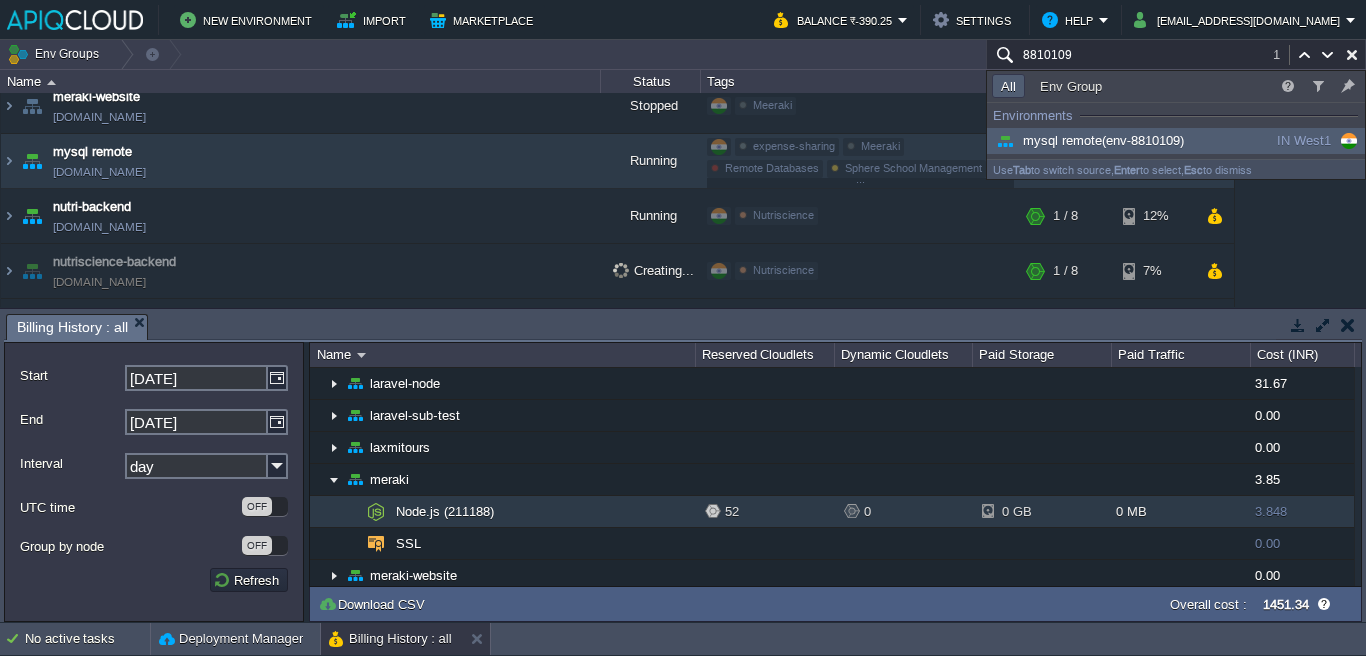 click on "8810109" at bounding box center [1176, 54] 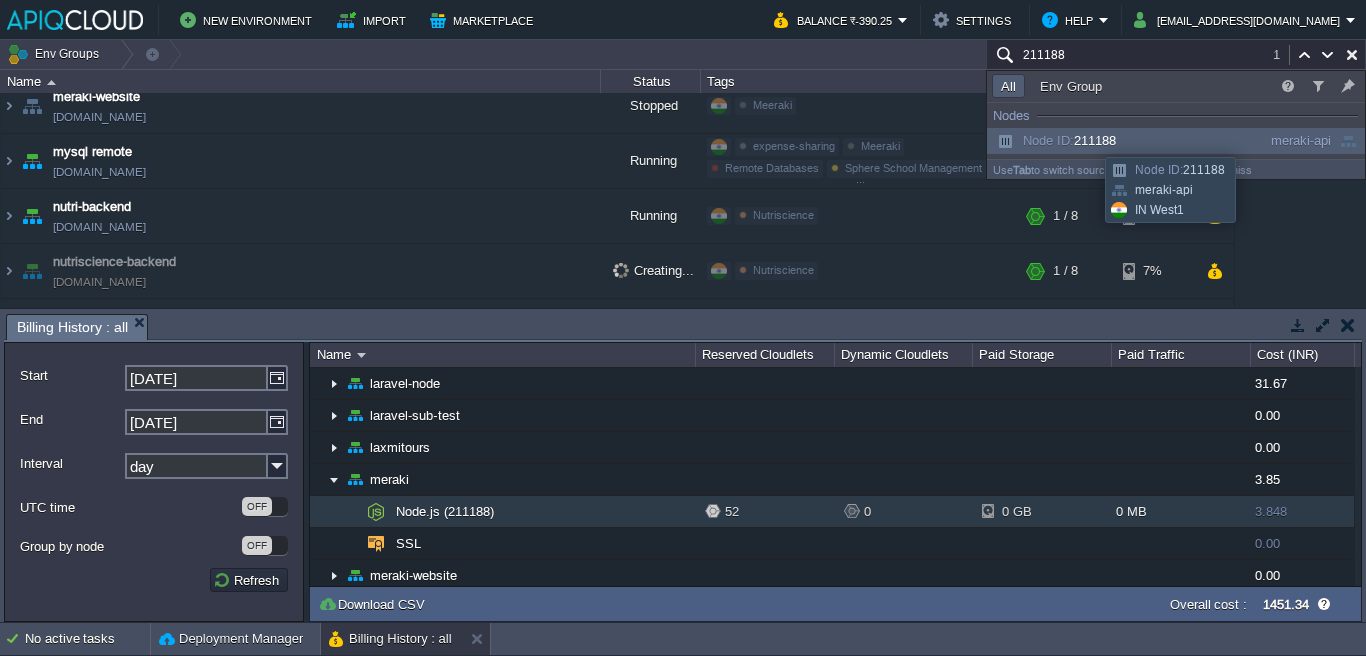 click on "Node ID:  211188" at bounding box center (1054, 140) 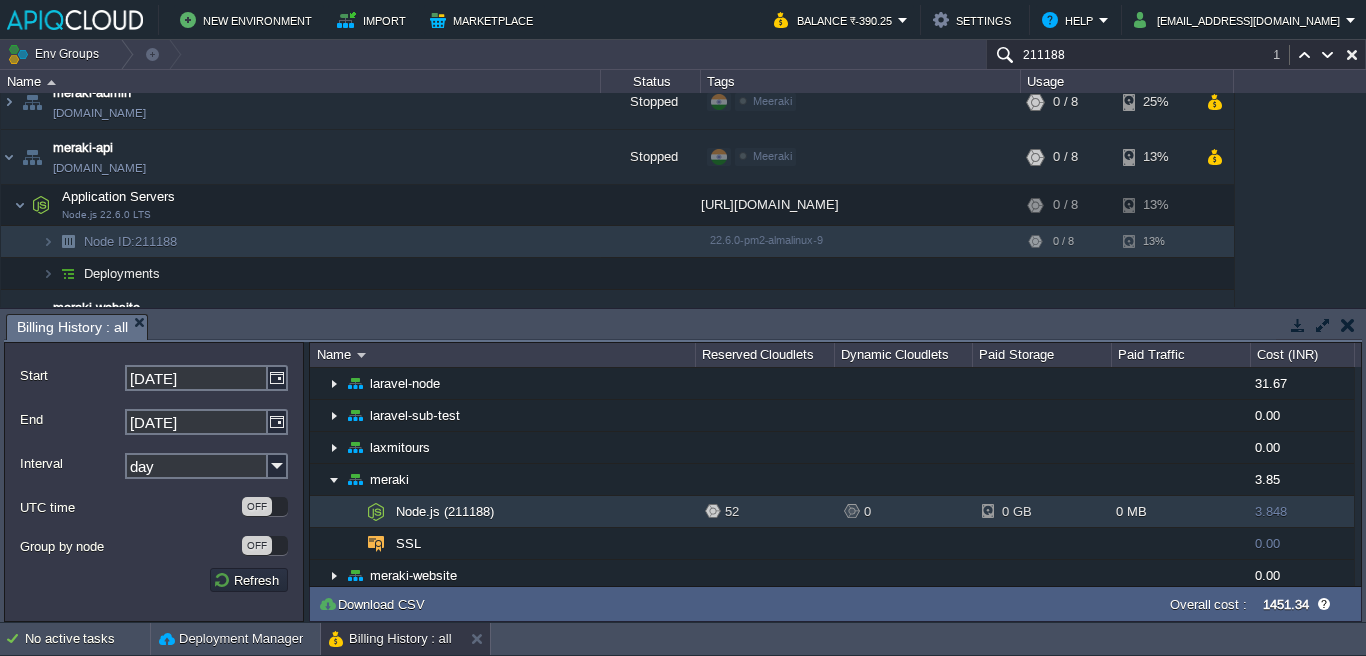scroll, scrollTop: 1061, scrollLeft: 0, axis: vertical 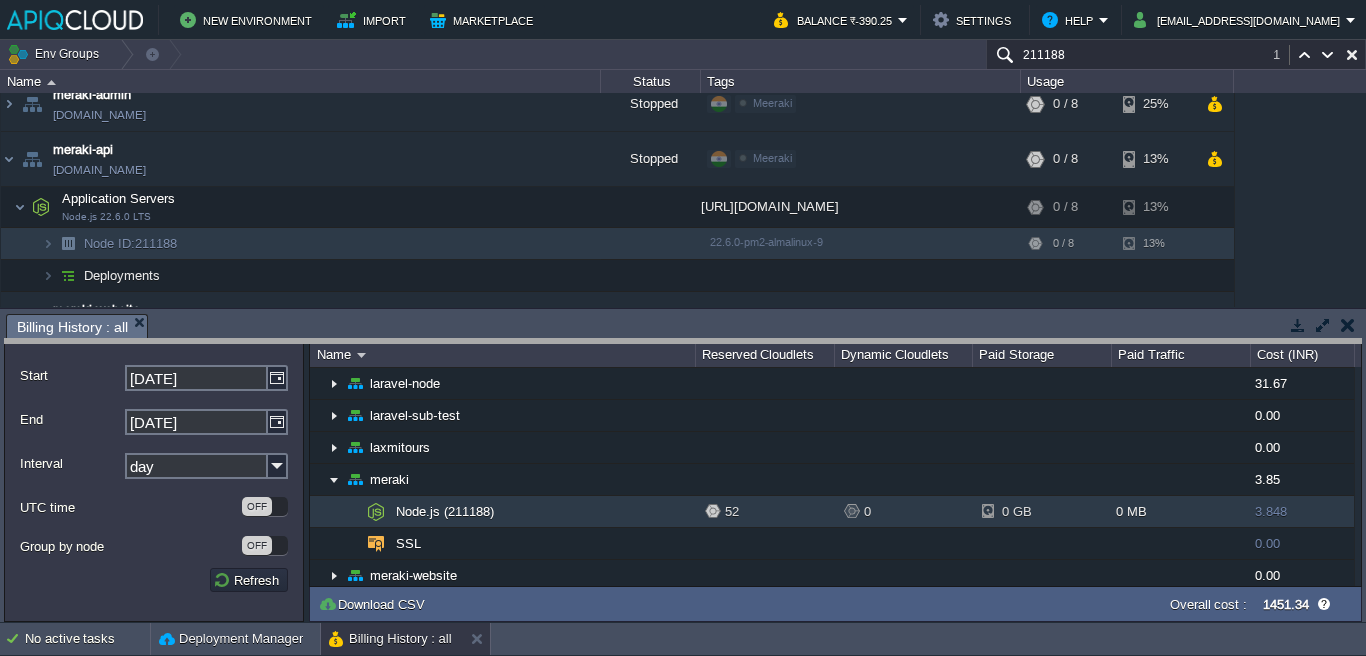 drag, startPoint x: 608, startPoint y: 329, endPoint x: 607, endPoint y: 354, distance: 25.019993 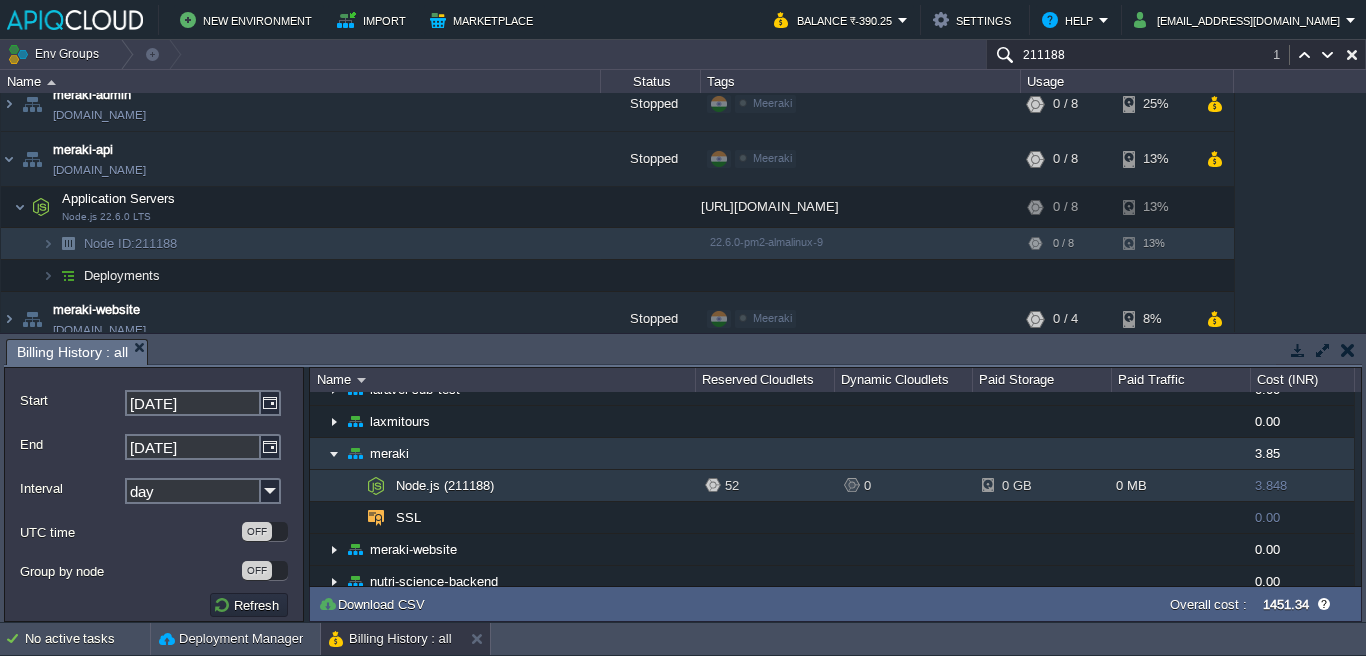 scroll, scrollTop: 727, scrollLeft: 0, axis: vertical 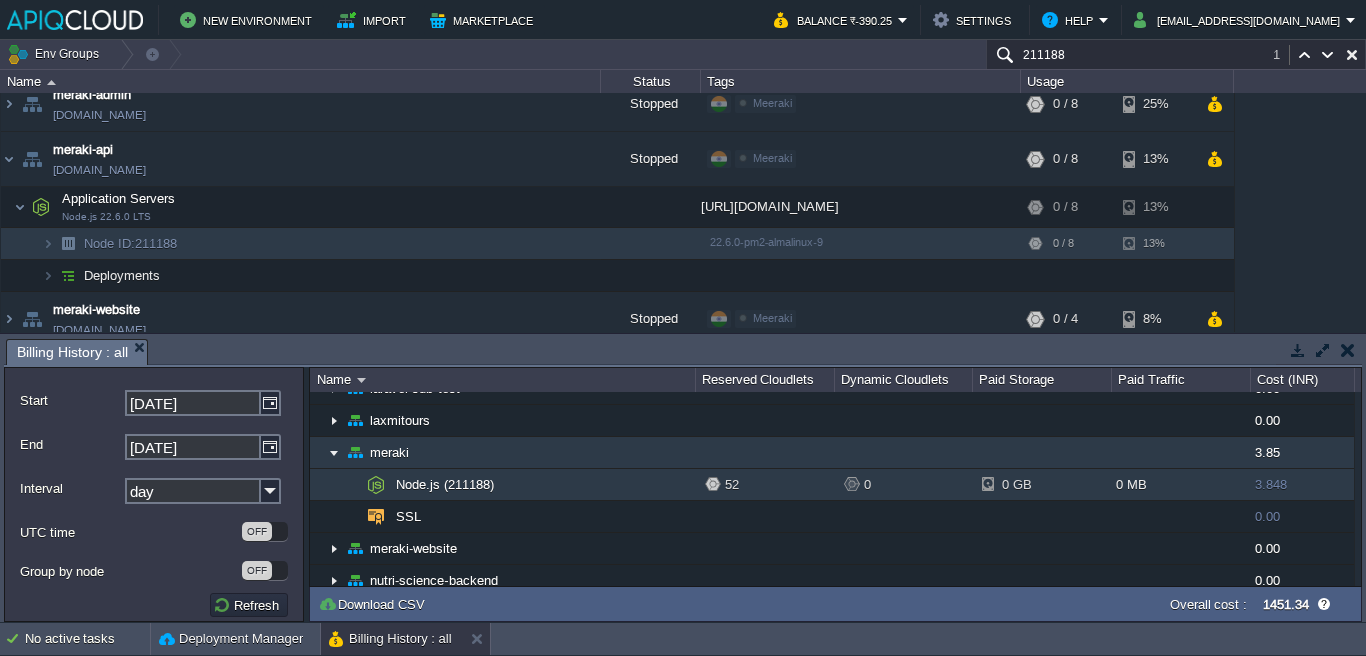 click at bounding box center (334, 452) 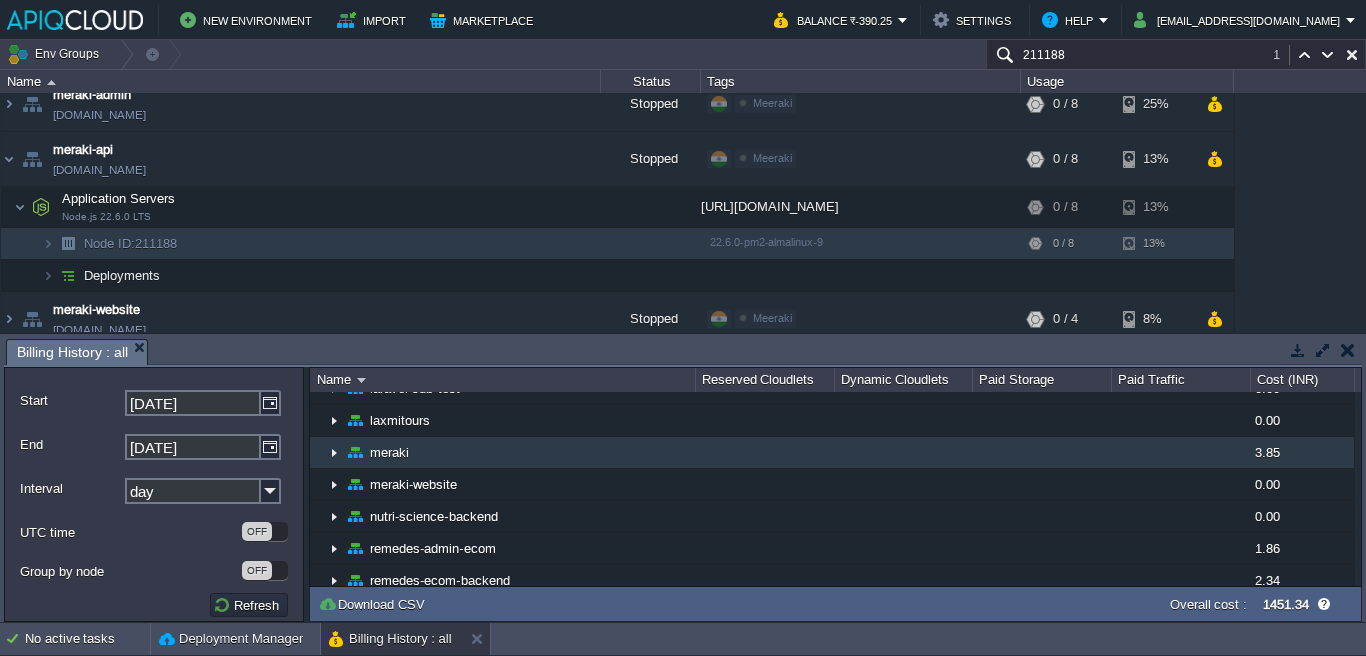 click at bounding box center [334, 452] 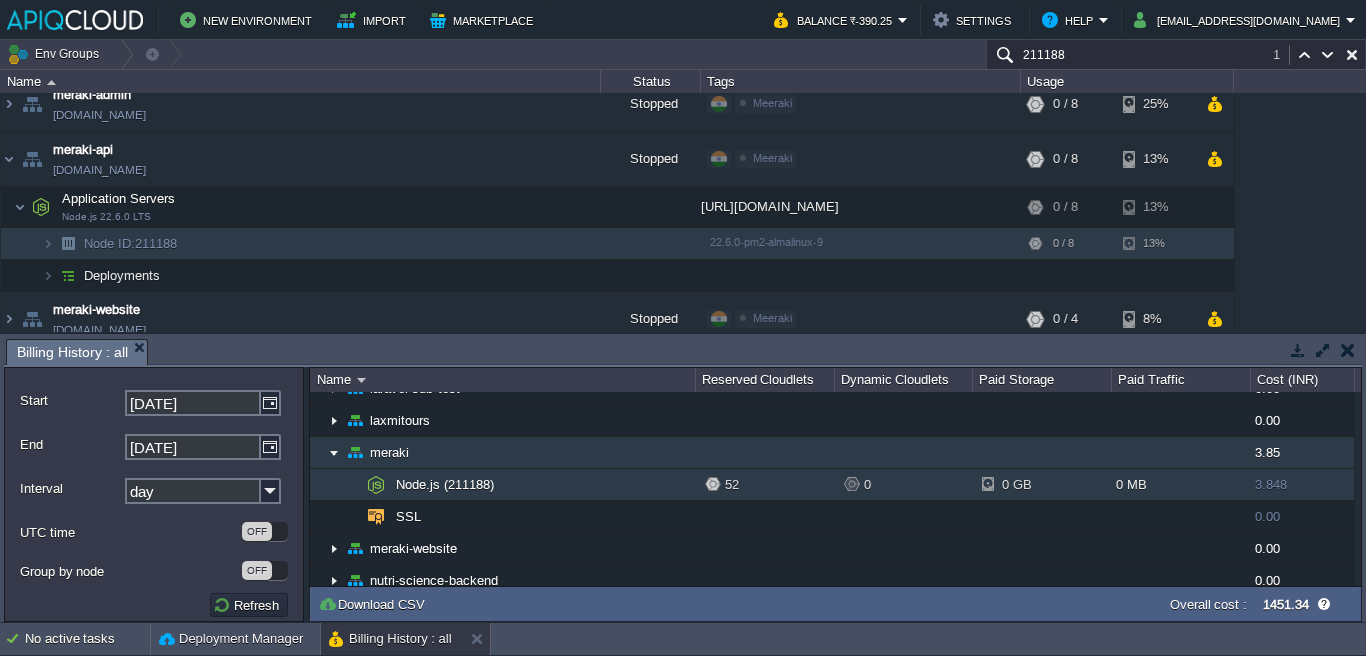 click at bounding box center (334, 452) 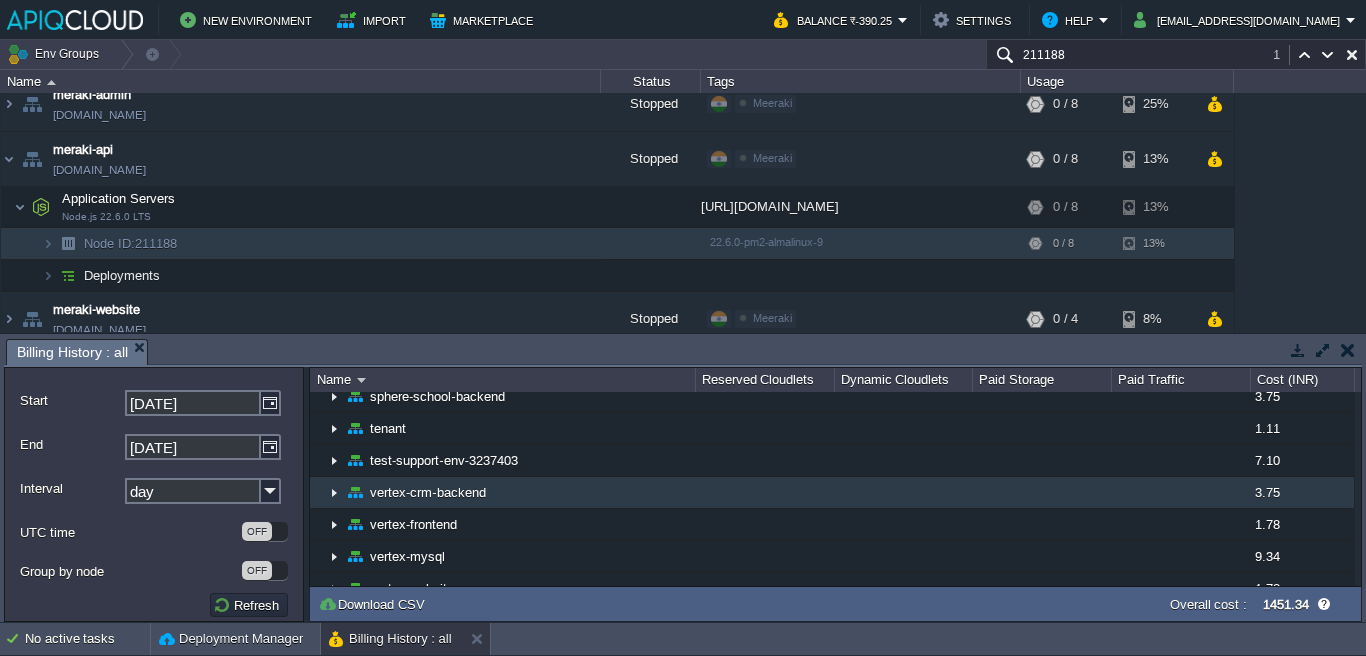scroll, scrollTop: 1195, scrollLeft: 0, axis: vertical 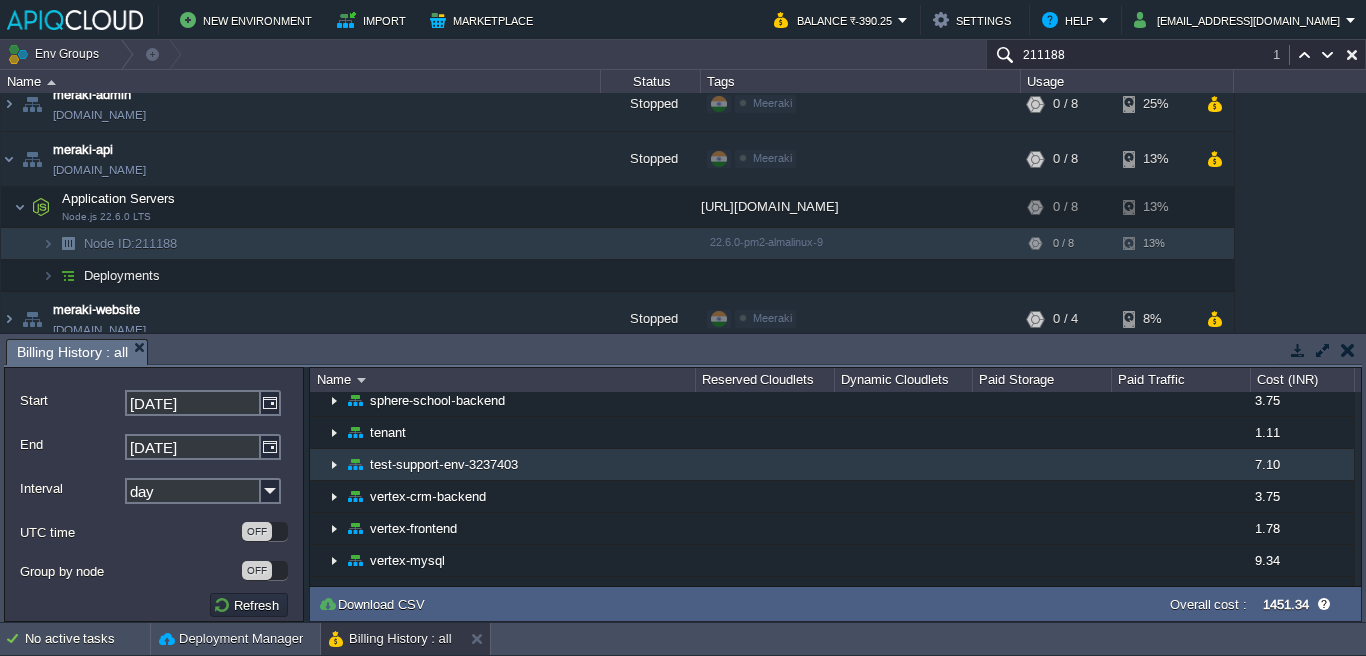 click on "test-support-env-3237403" at bounding box center (502, 465) 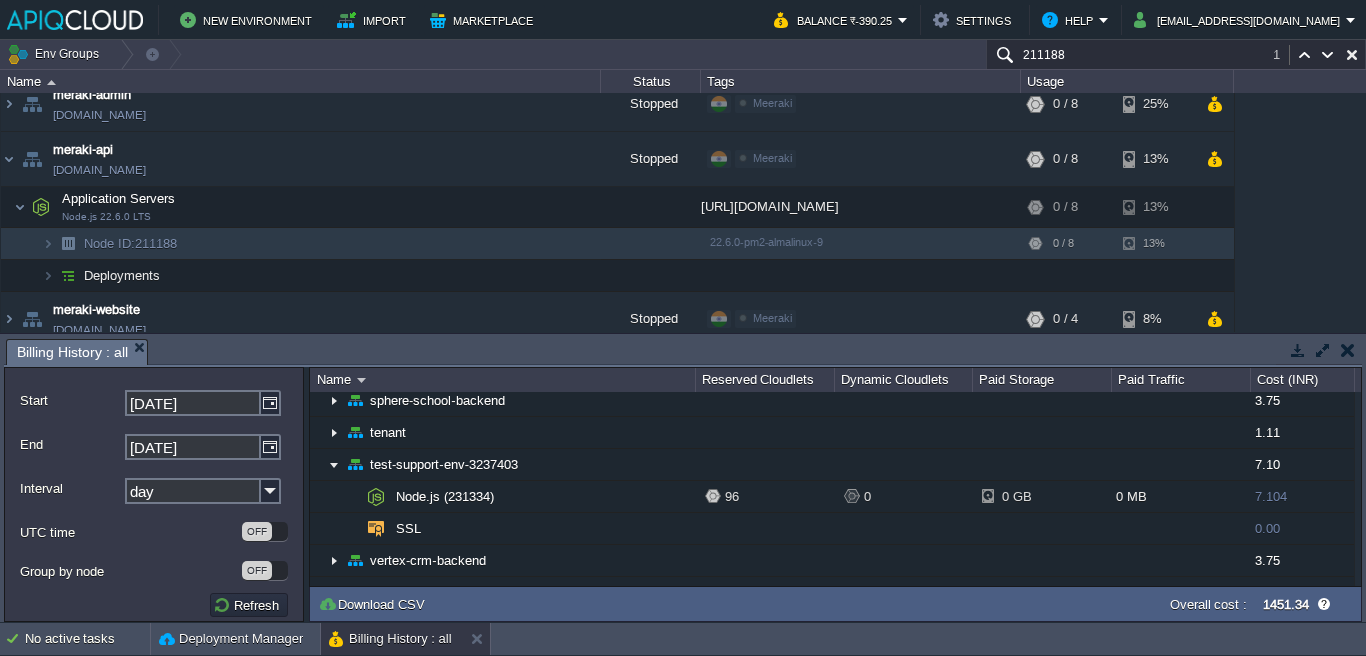 drag, startPoint x: 1115, startPoint y: 57, endPoint x: 959, endPoint y: 64, distance: 156.15697 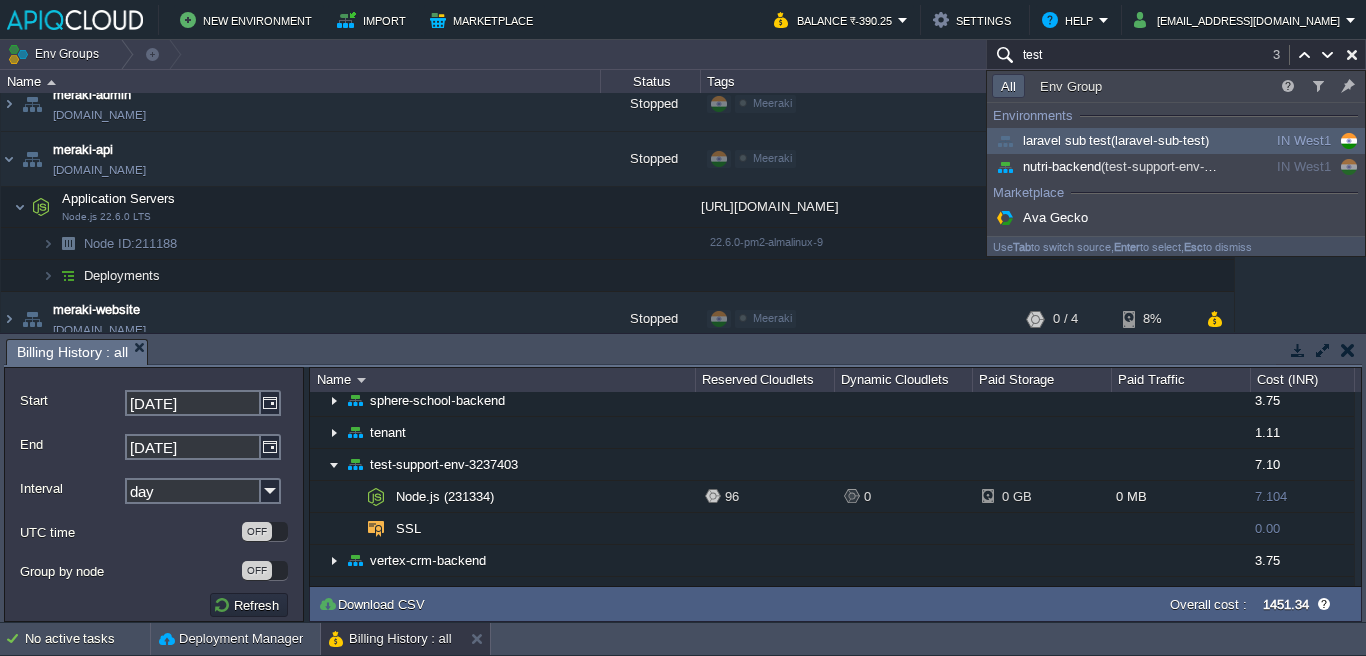 type on "test" 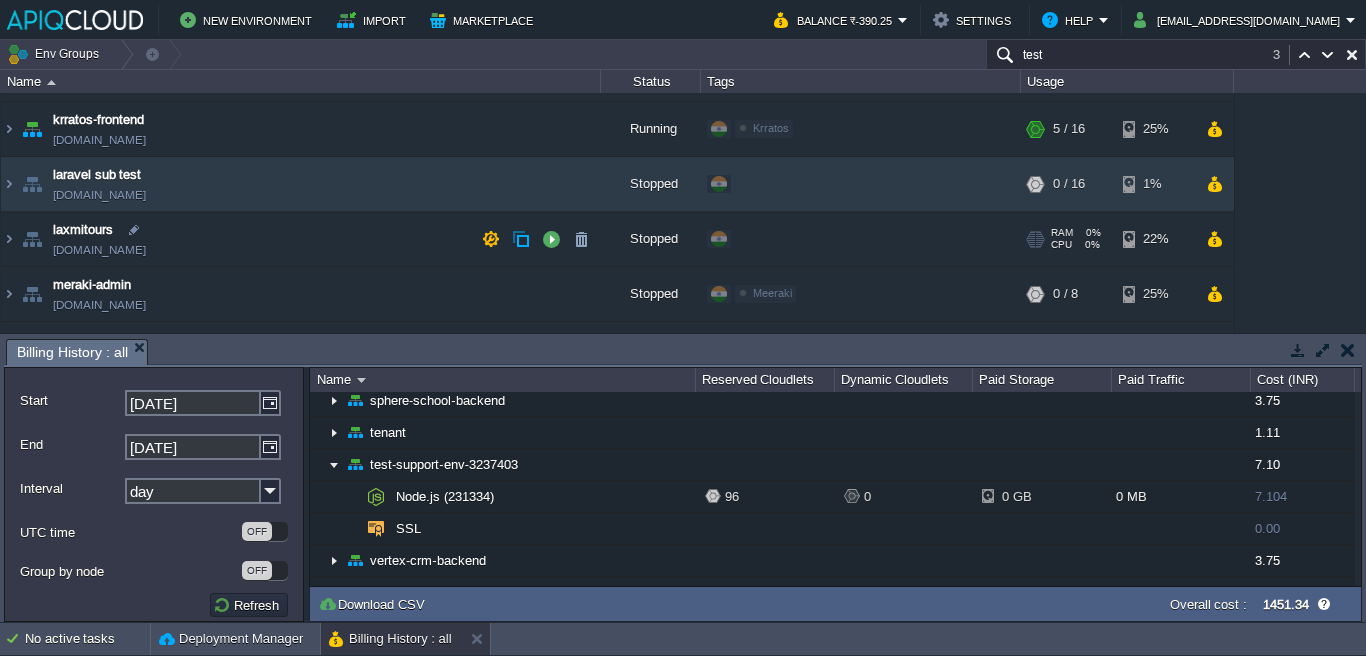 scroll, scrollTop: 870, scrollLeft: 0, axis: vertical 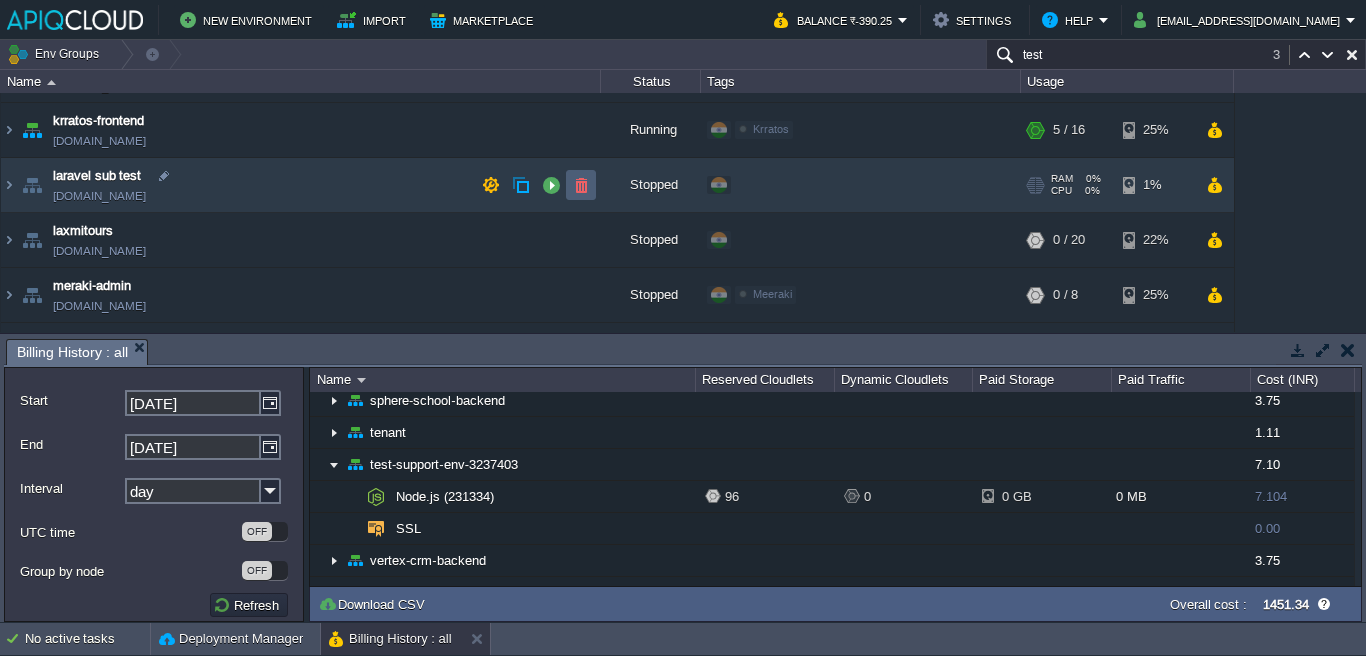 click at bounding box center (581, 185) 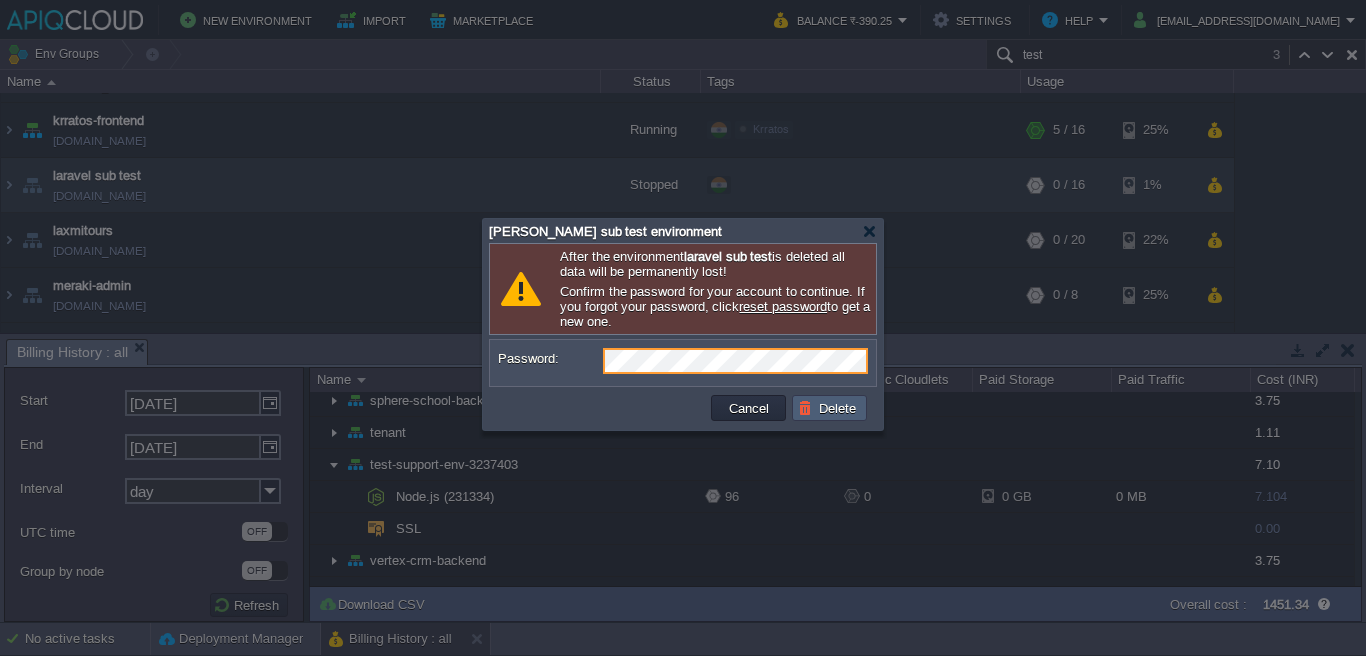 click on "Delete" at bounding box center [830, 408] 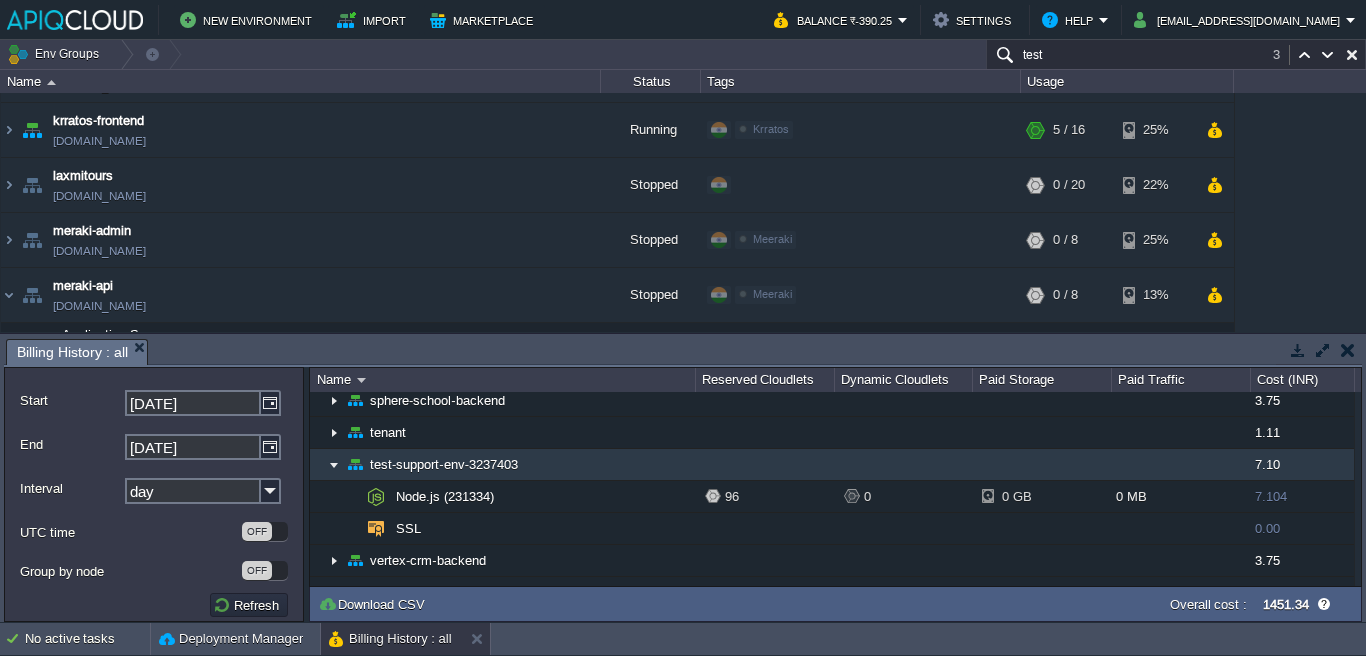 click on "test-support-env-3237403" at bounding box center [502, 465] 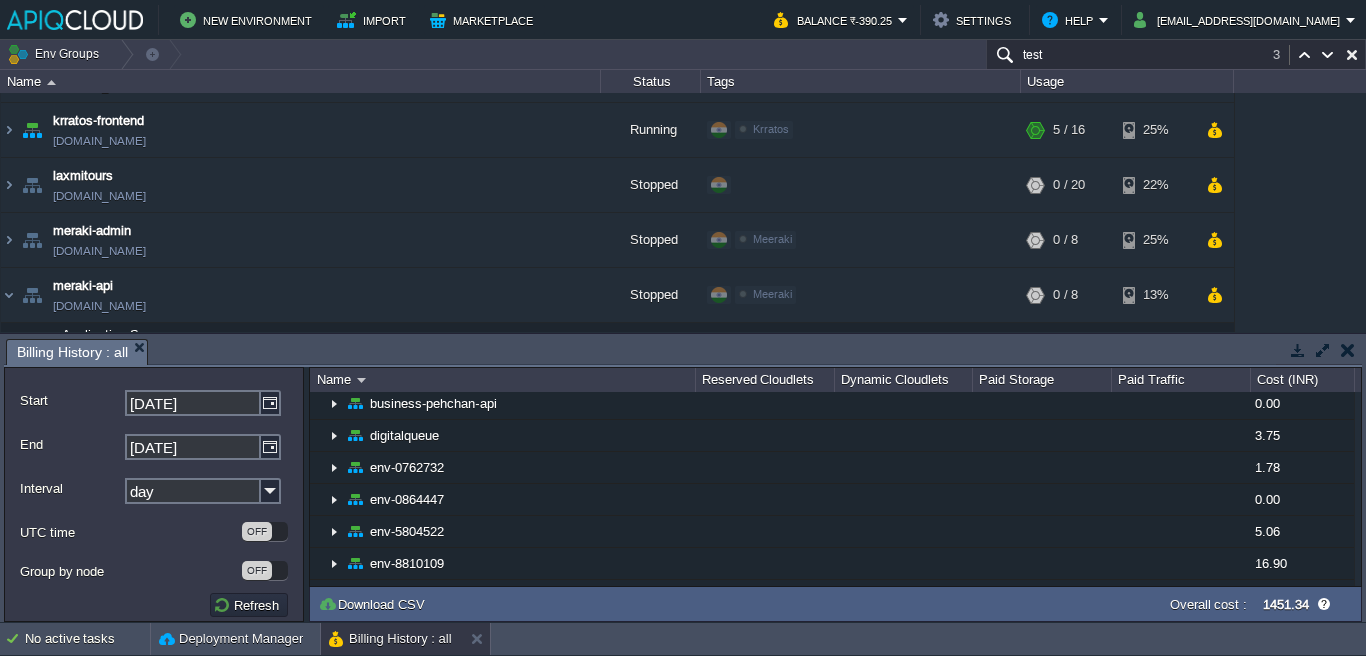 scroll, scrollTop: 0, scrollLeft: 0, axis: both 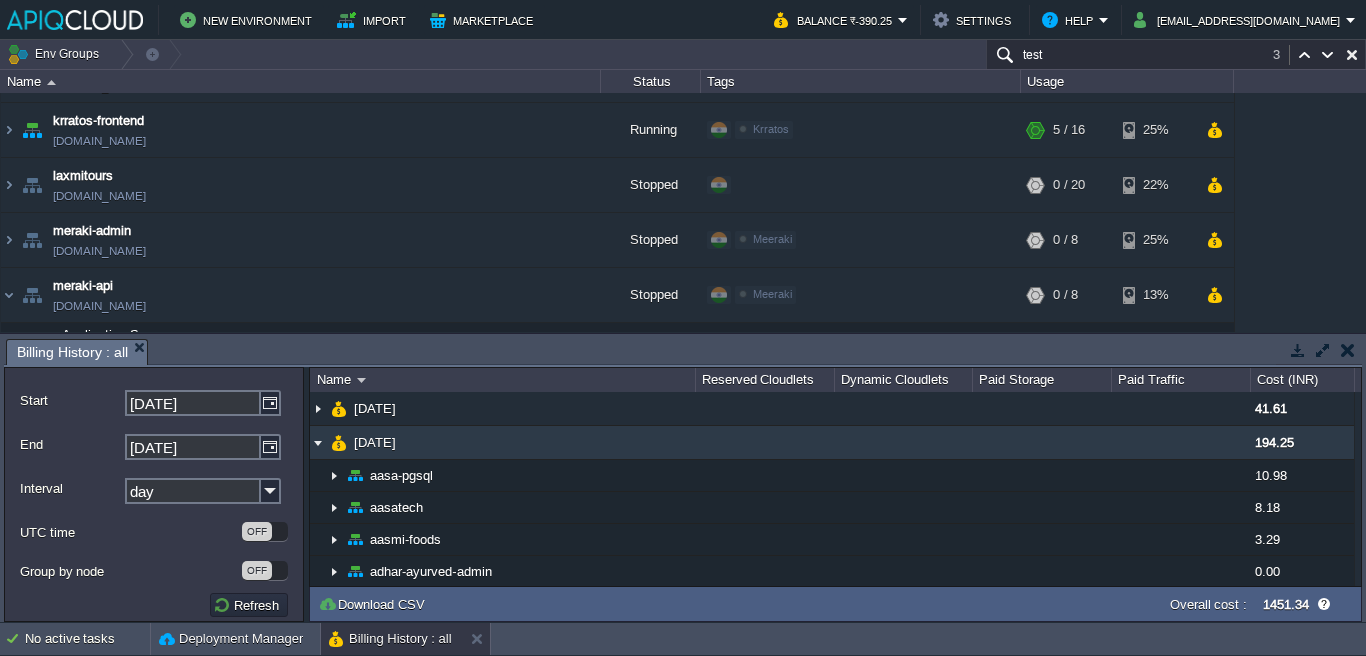 click on "[DATE]" at bounding box center [502, 443] 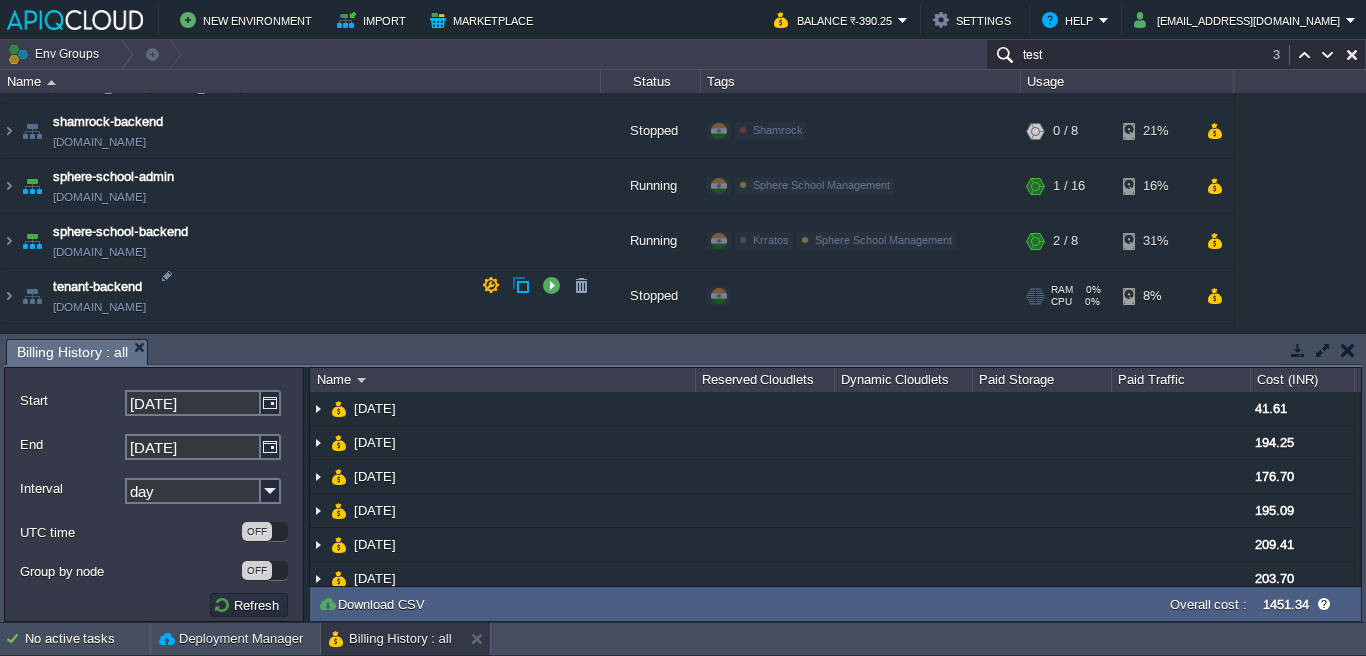 scroll, scrollTop: 2101, scrollLeft: 0, axis: vertical 